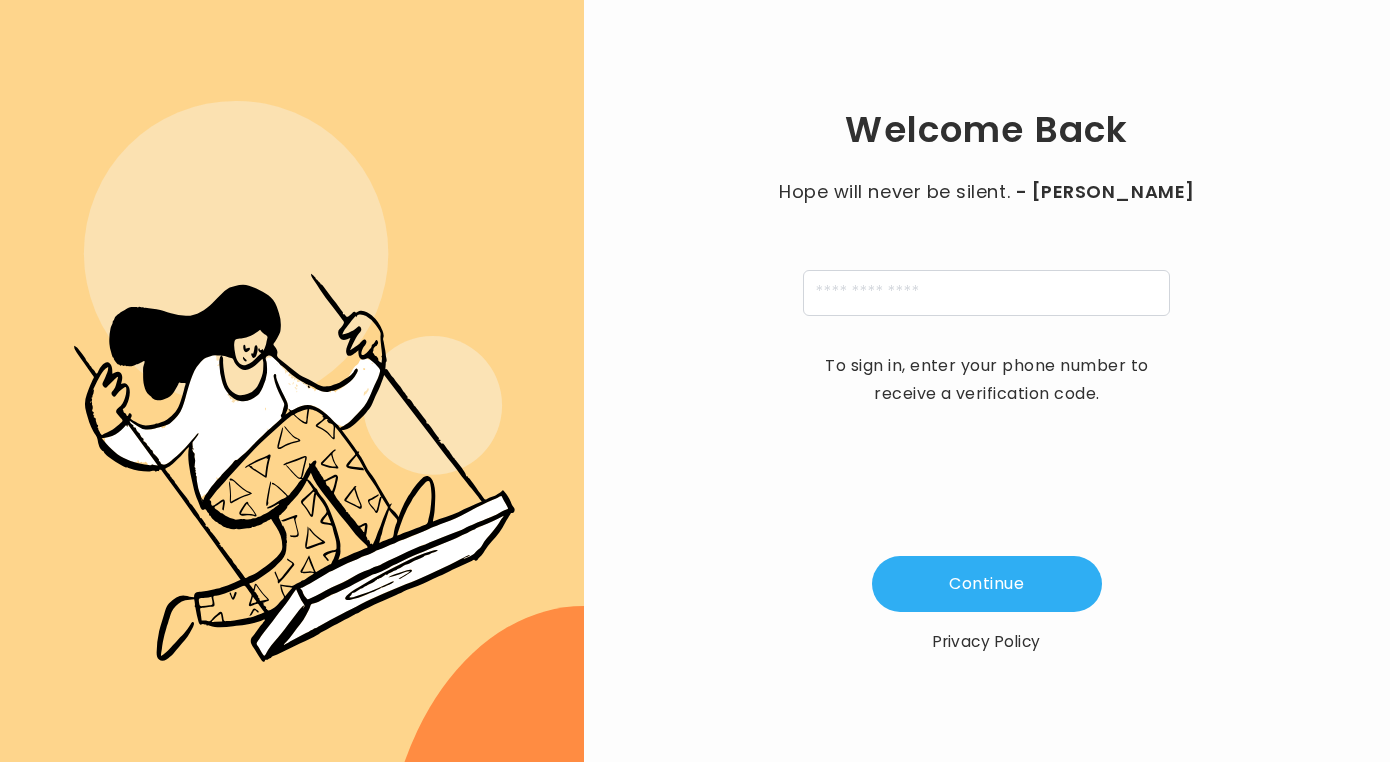 scroll, scrollTop: 0, scrollLeft: 0, axis: both 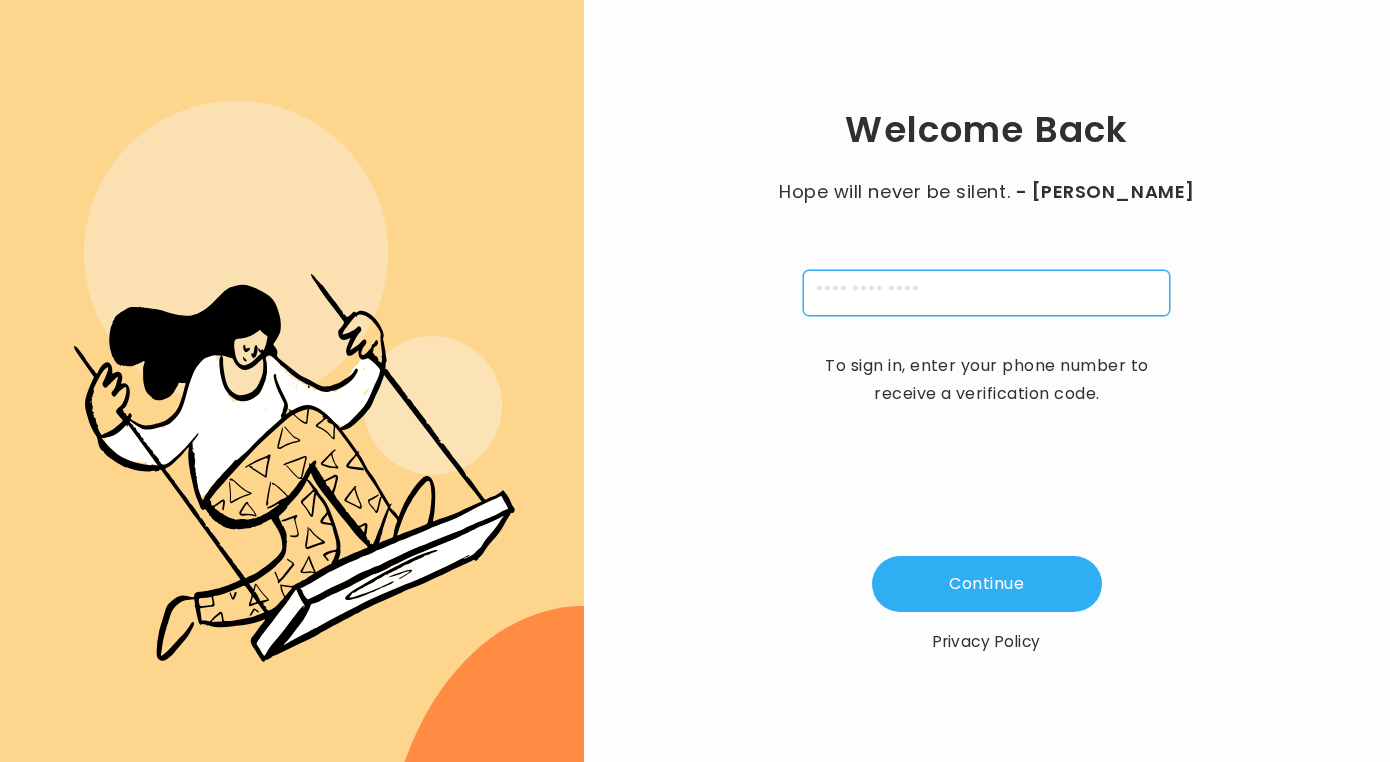 click at bounding box center [986, 293] 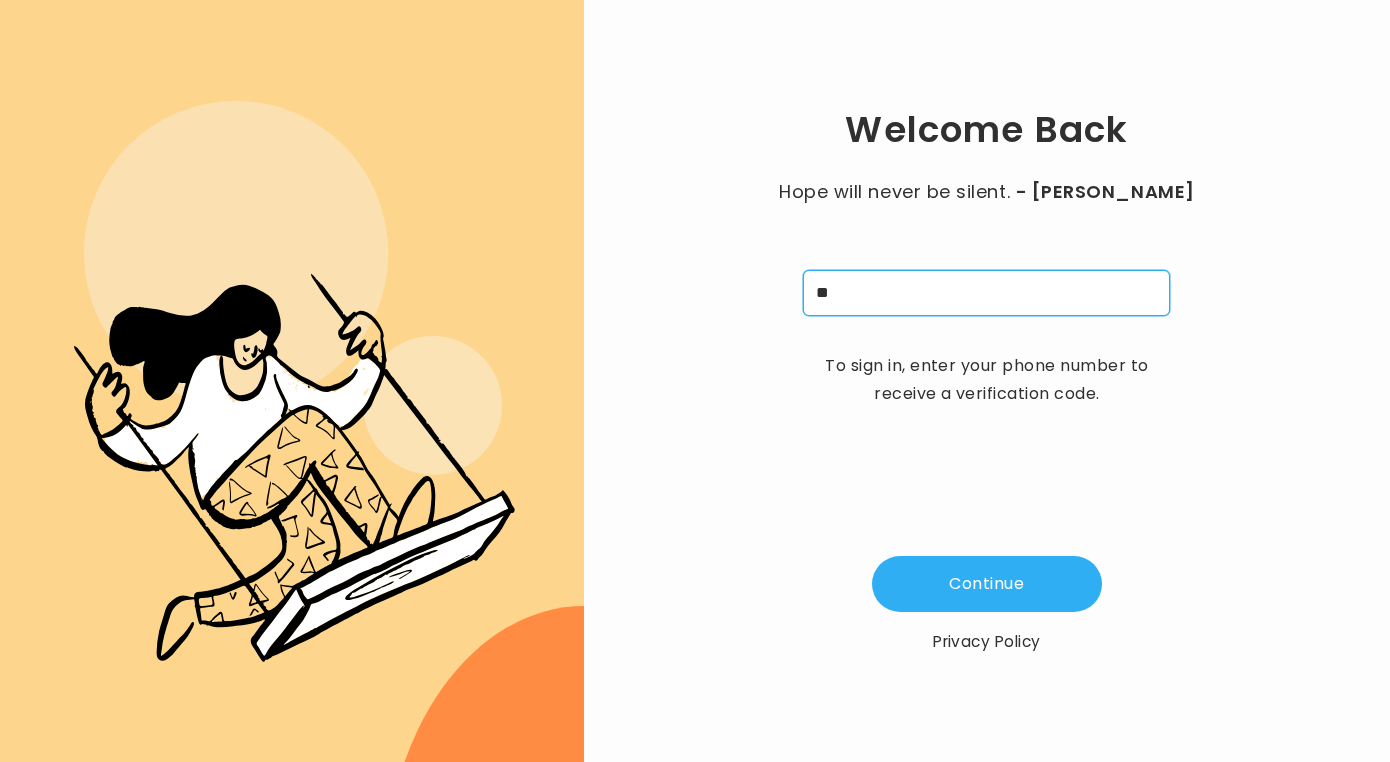 type on "*" 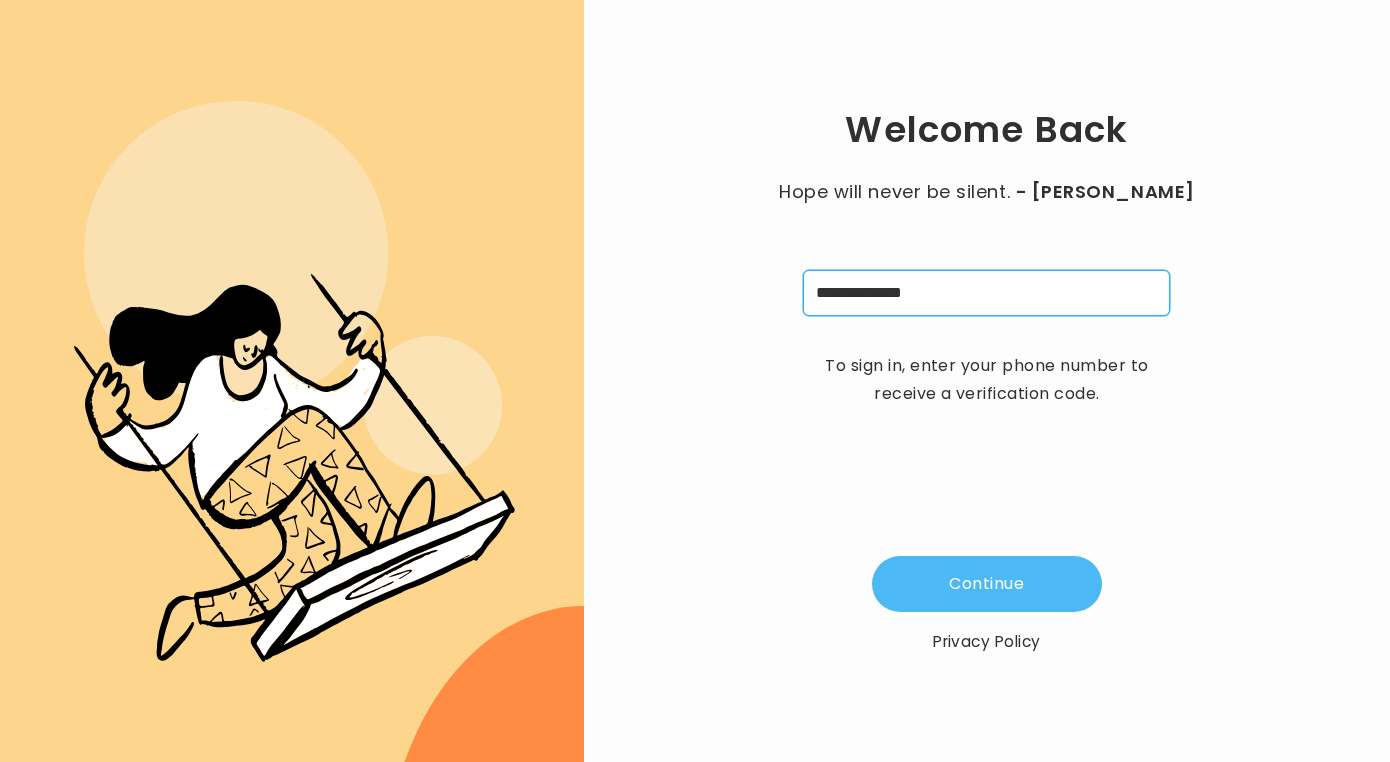 type on "**********" 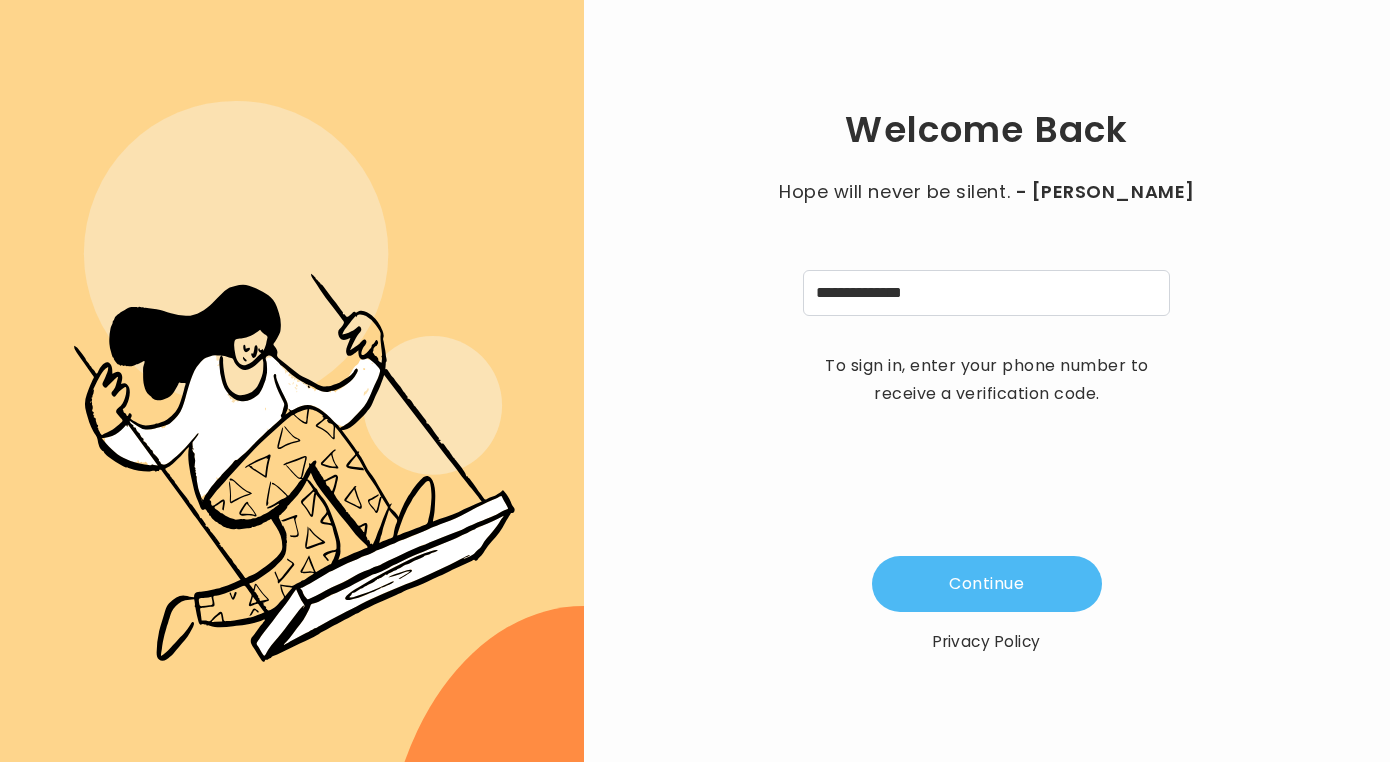 click on "Continue" at bounding box center [987, 584] 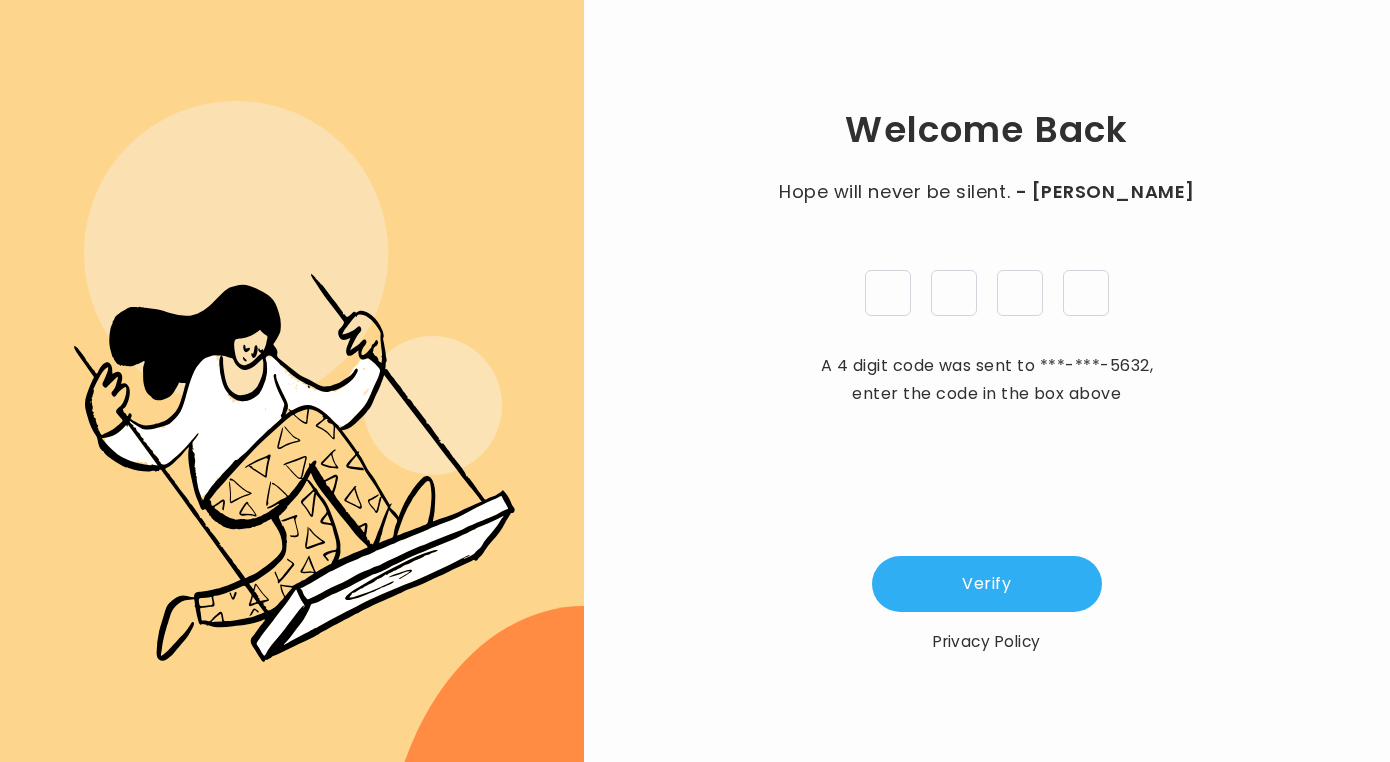 type on "*" 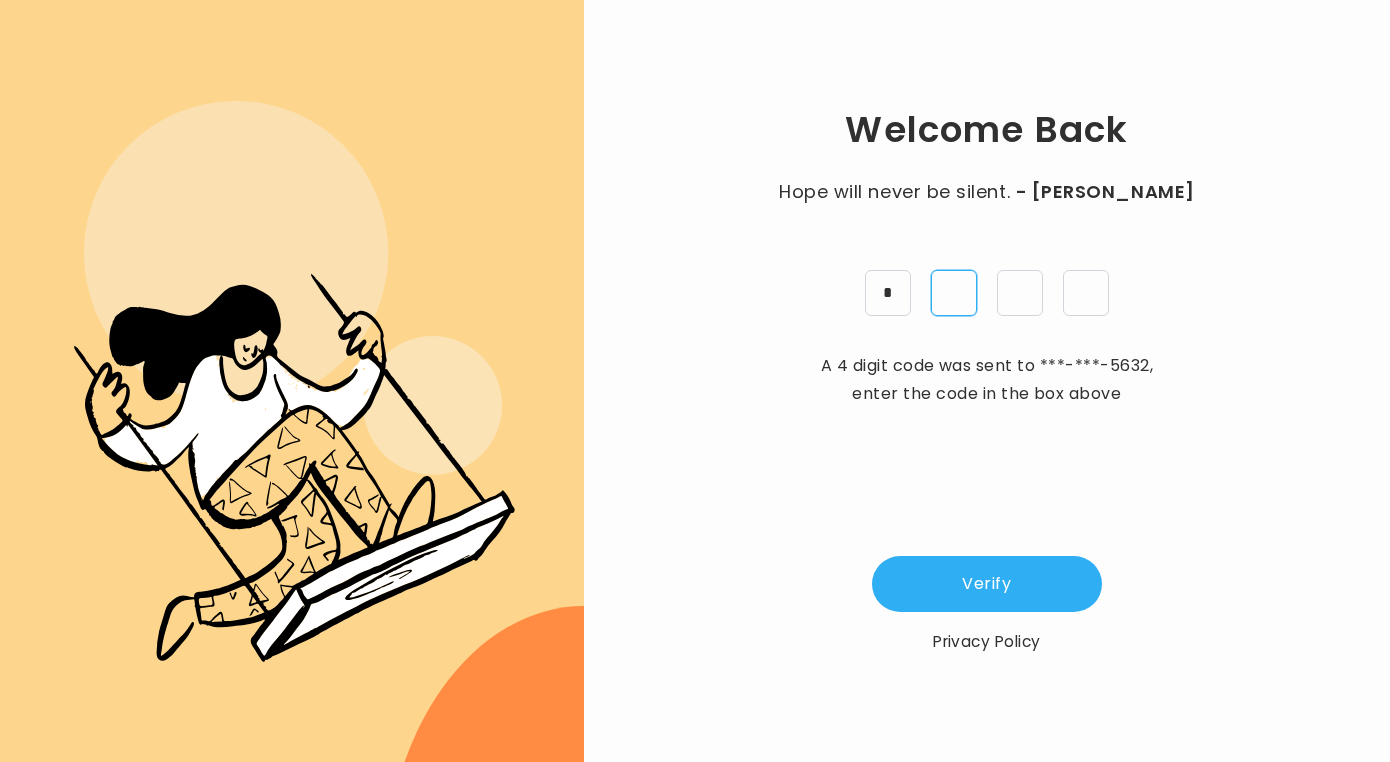 type on "*" 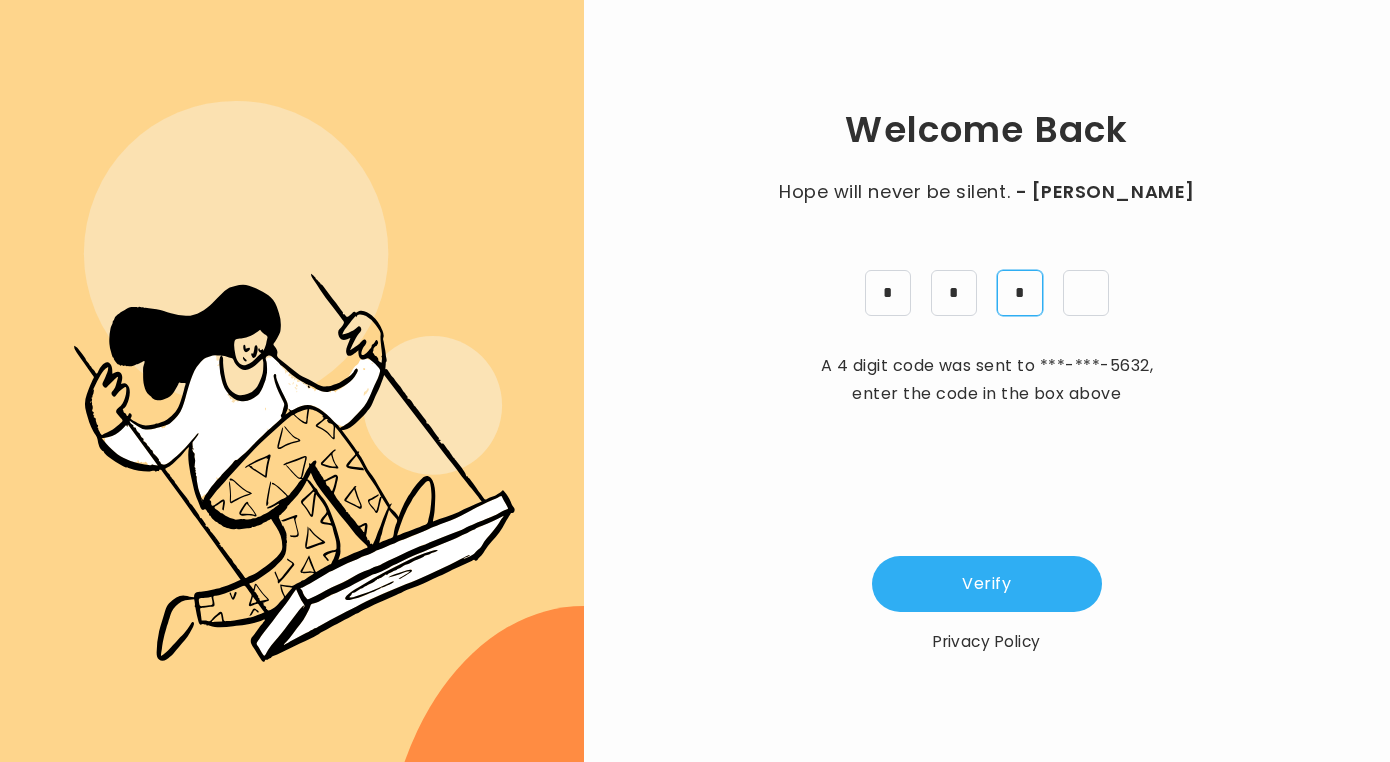 type on "*" 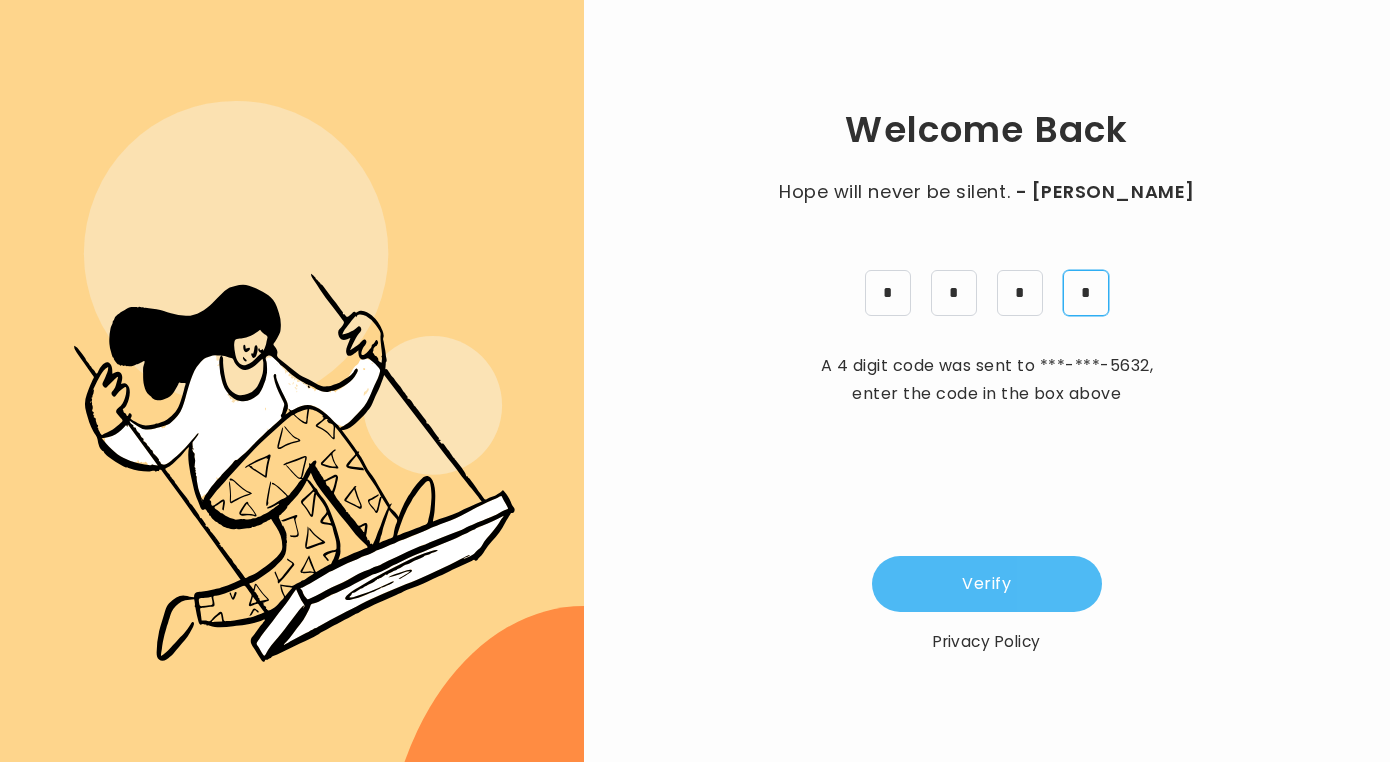type on "*" 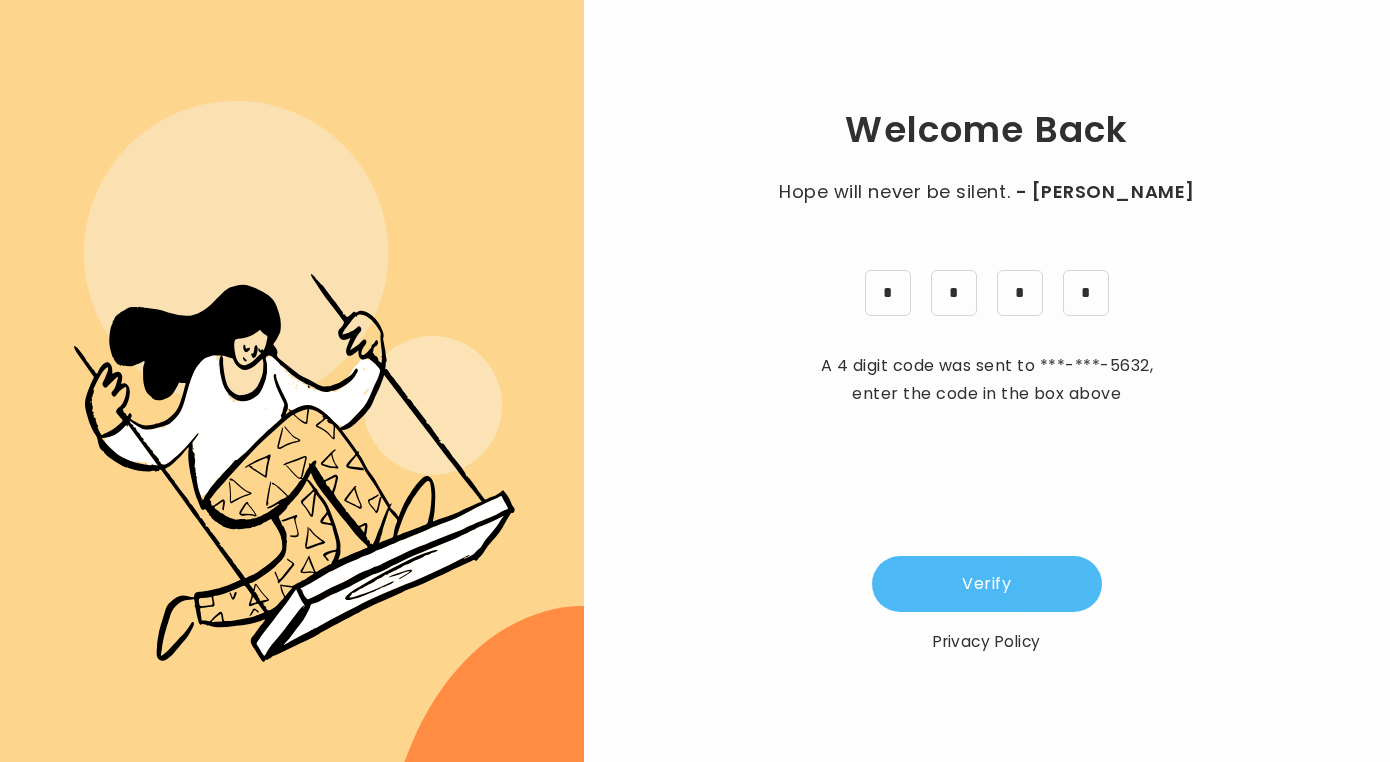 click on "Verify" at bounding box center [987, 584] 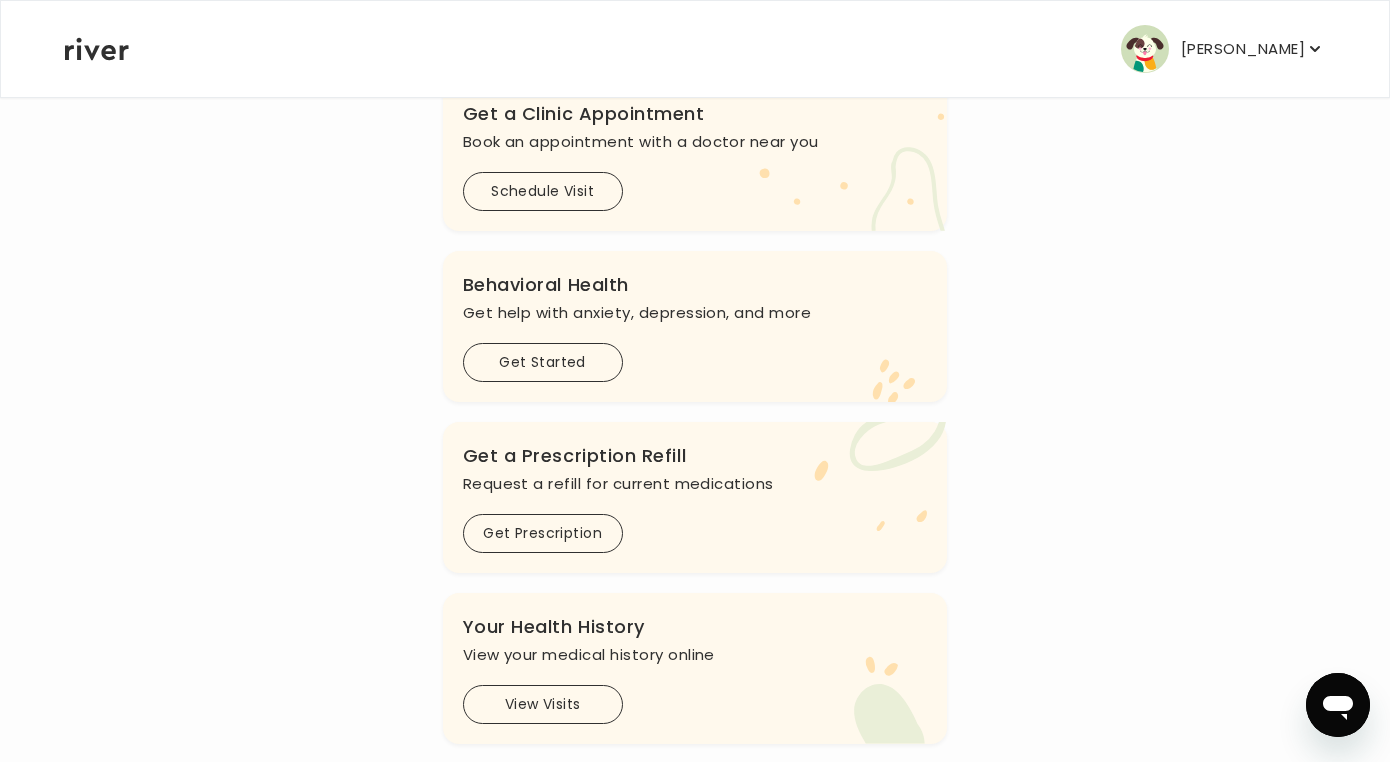 scroll, scrollTop: 475, scrollLeft: 0, axis: vertical 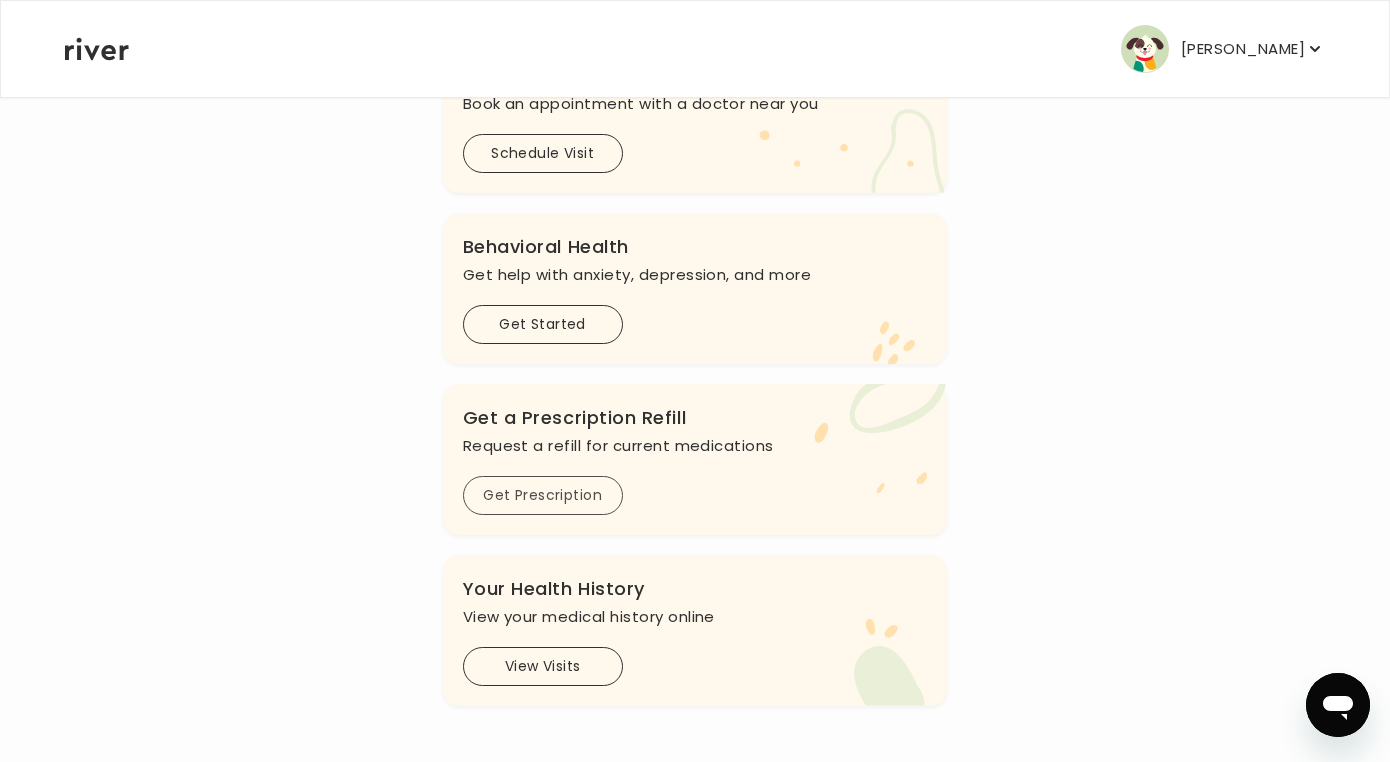 click on "Get Prescription" at bounding box center [543, 495] 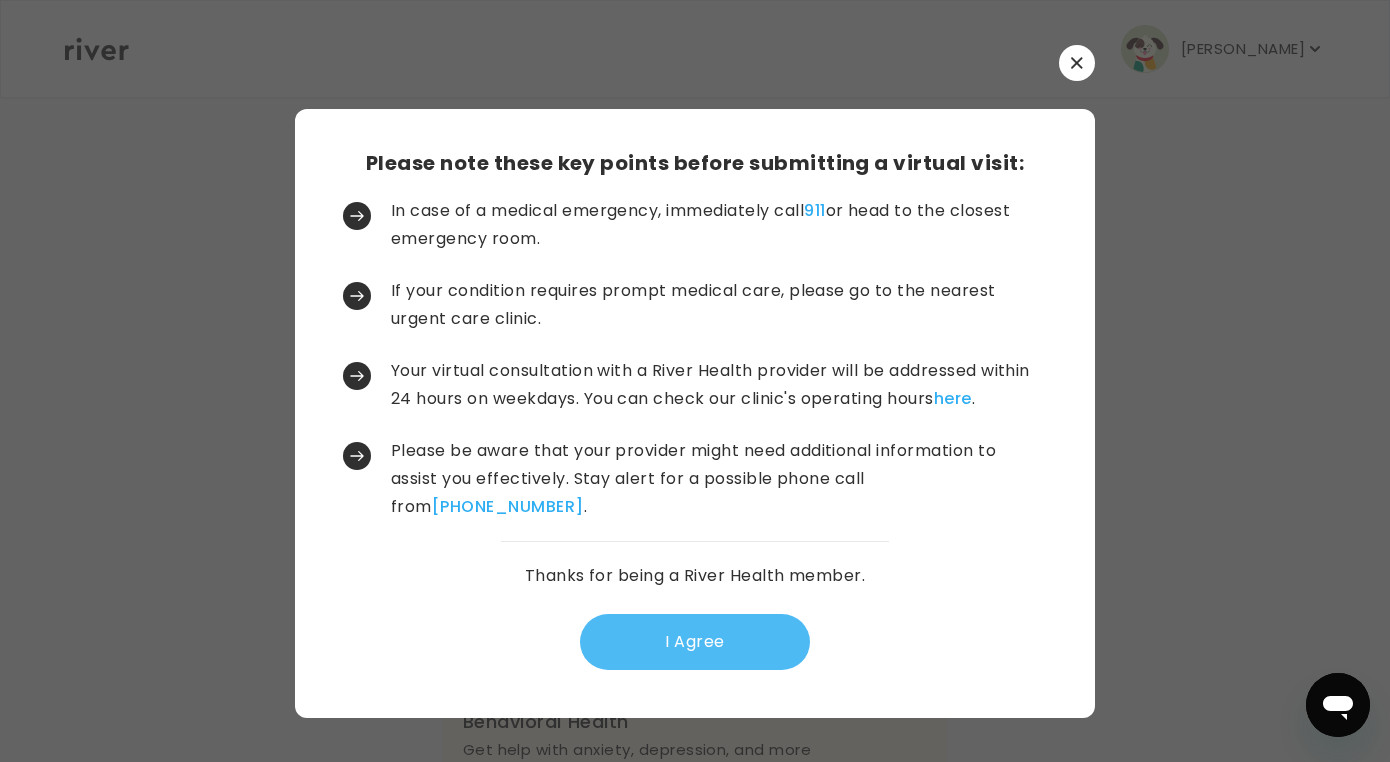 click on "I Agree" at bounding box center (695, 642) 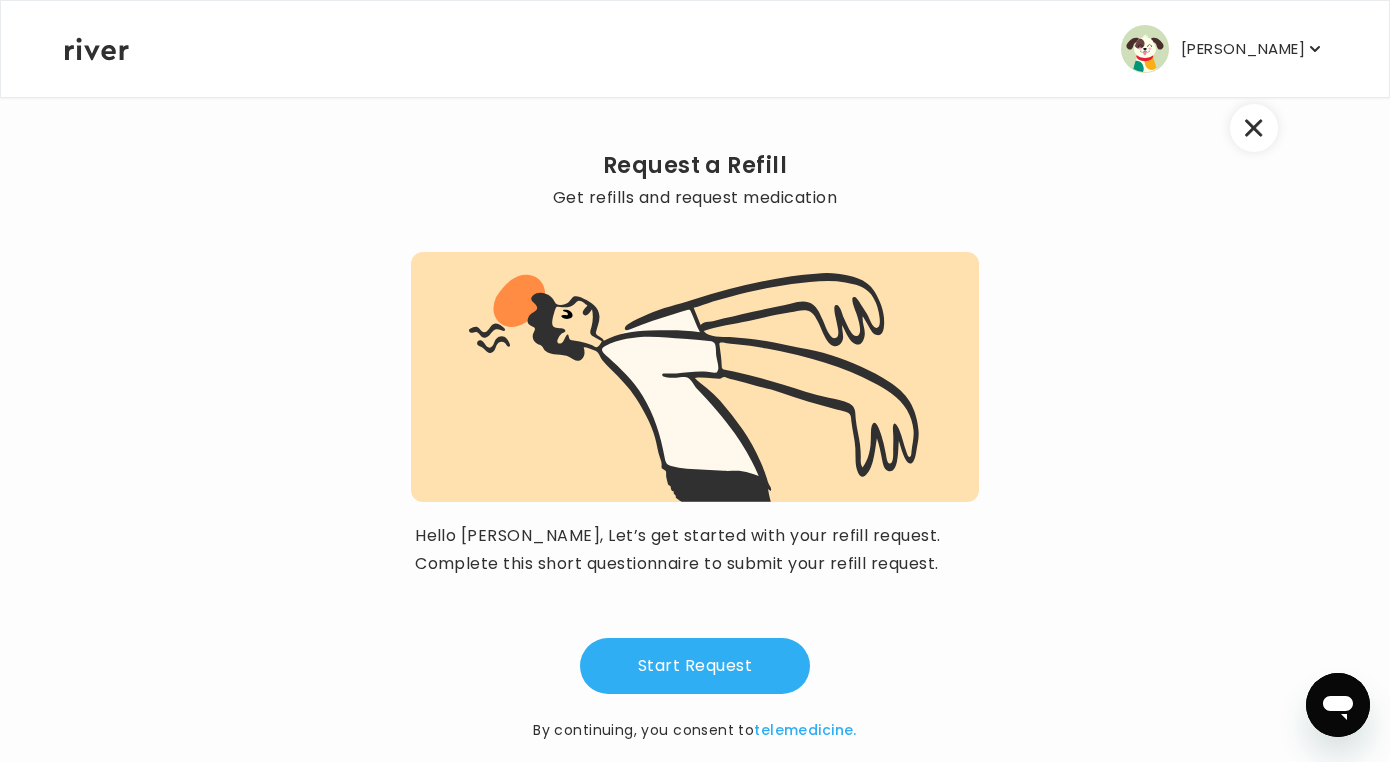 scroll, scrollTop: 84, scrollLeft: 0, axis: vertical 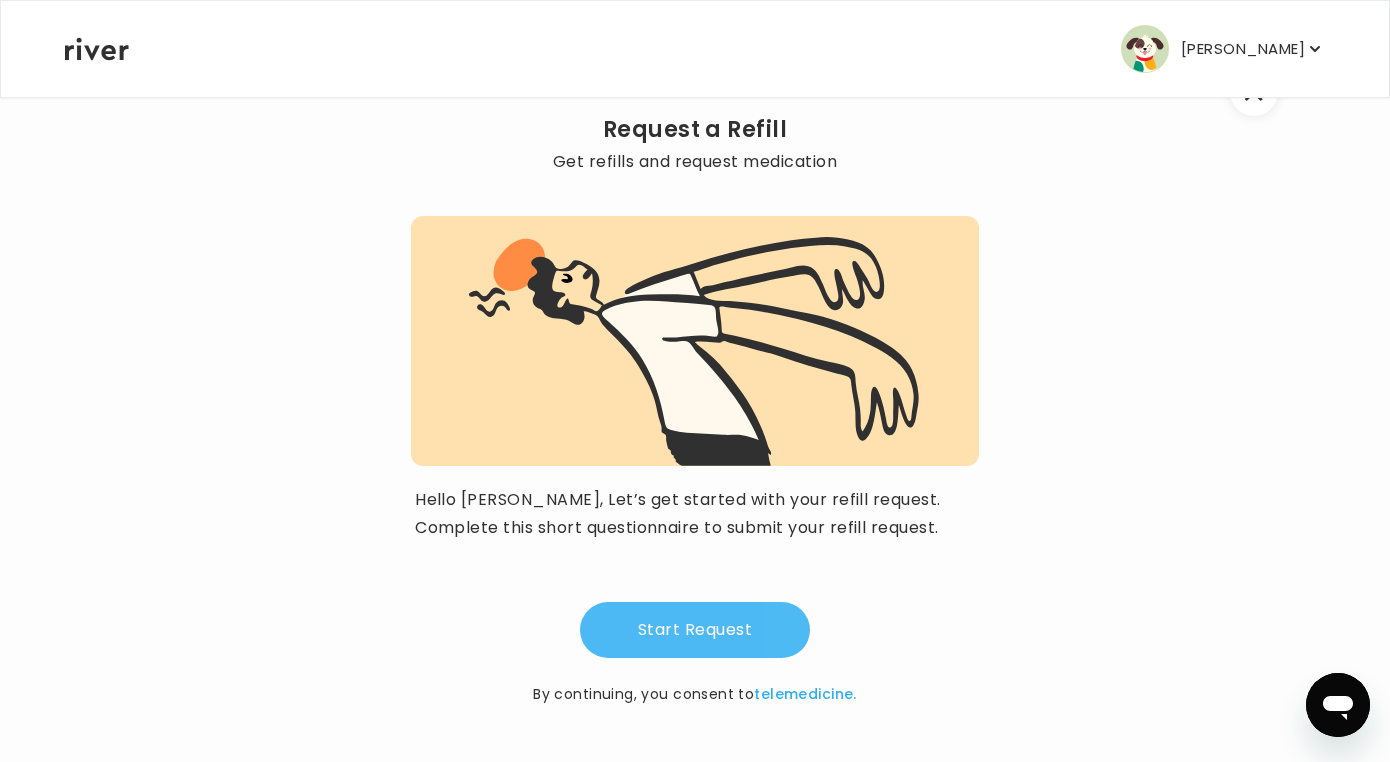 click on "Start Request" at bounding box center (695, 630) 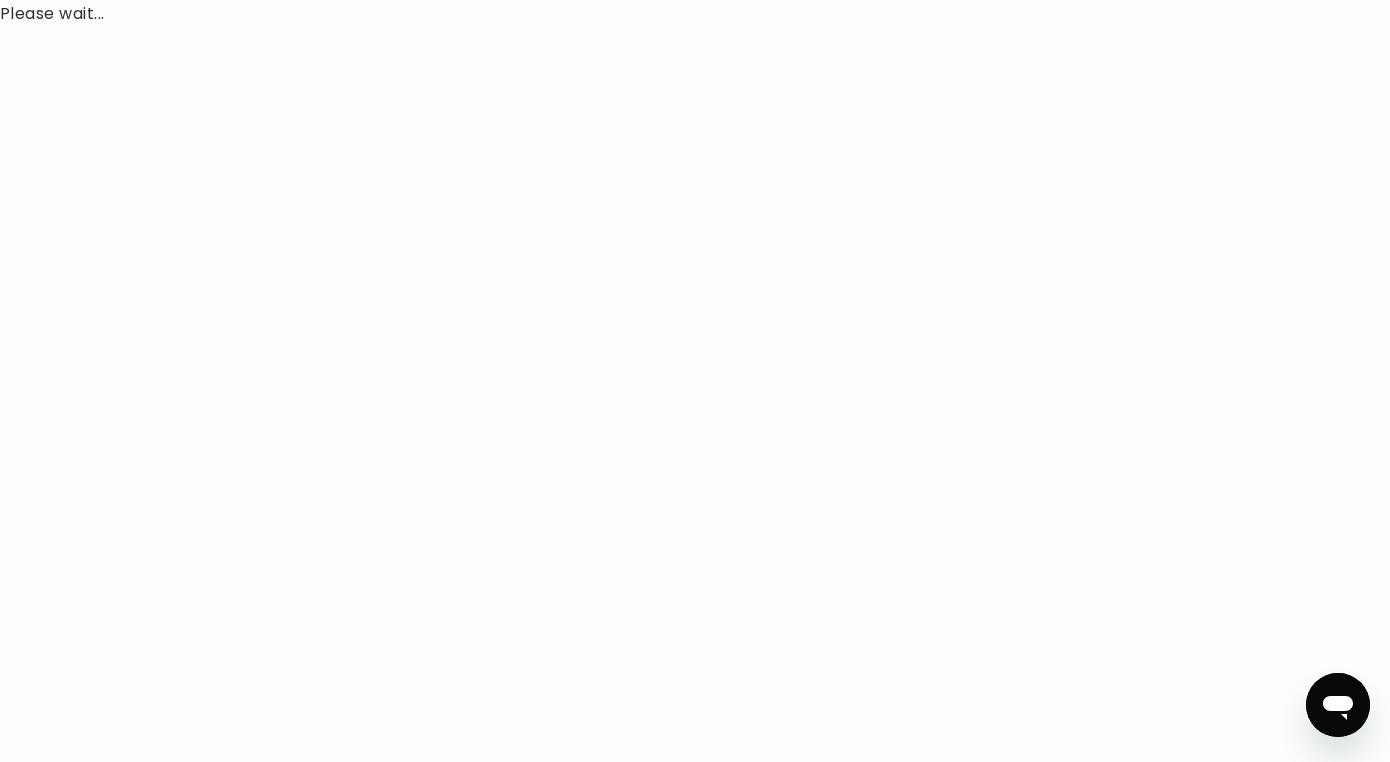 scroll, scrollTop: 0, scrollLeft: 0, axis: both 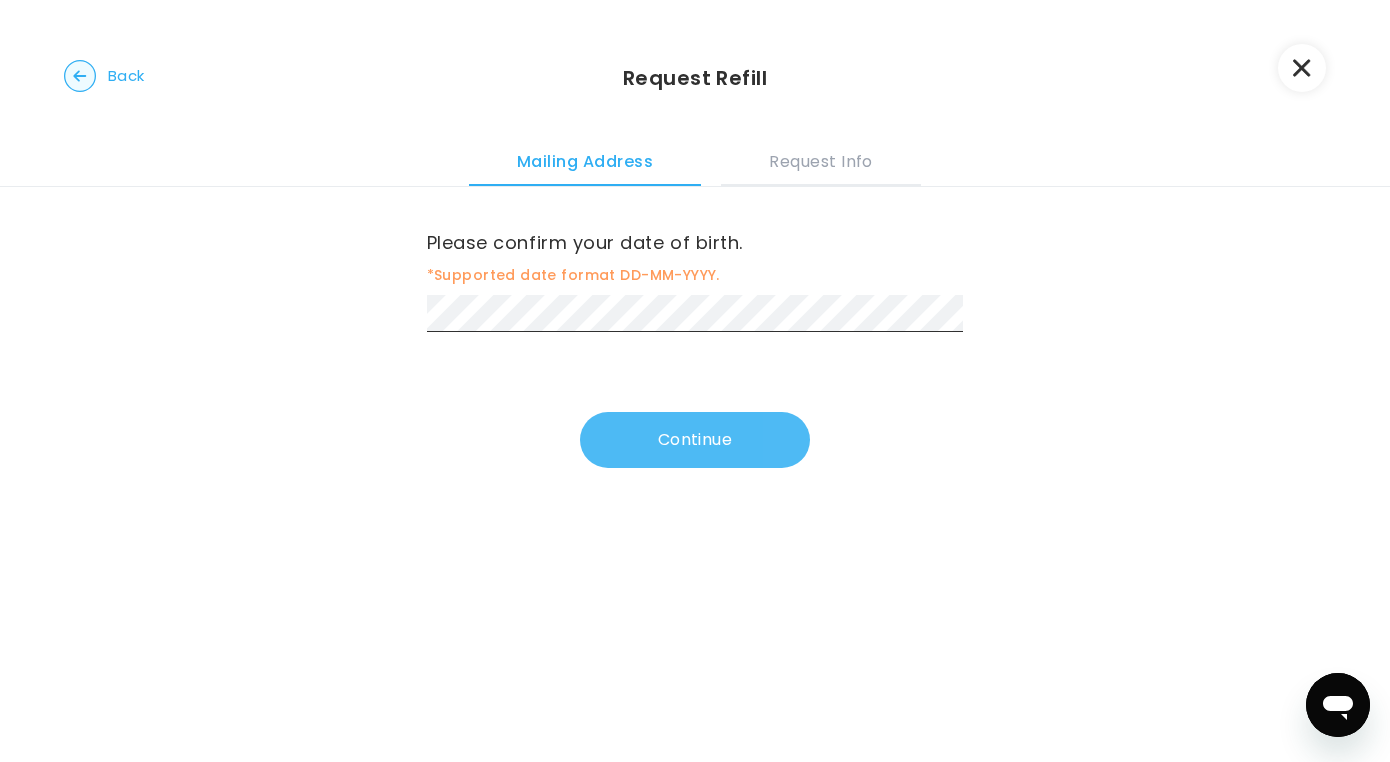 click on "Continue" at bounding box center (695, 440) 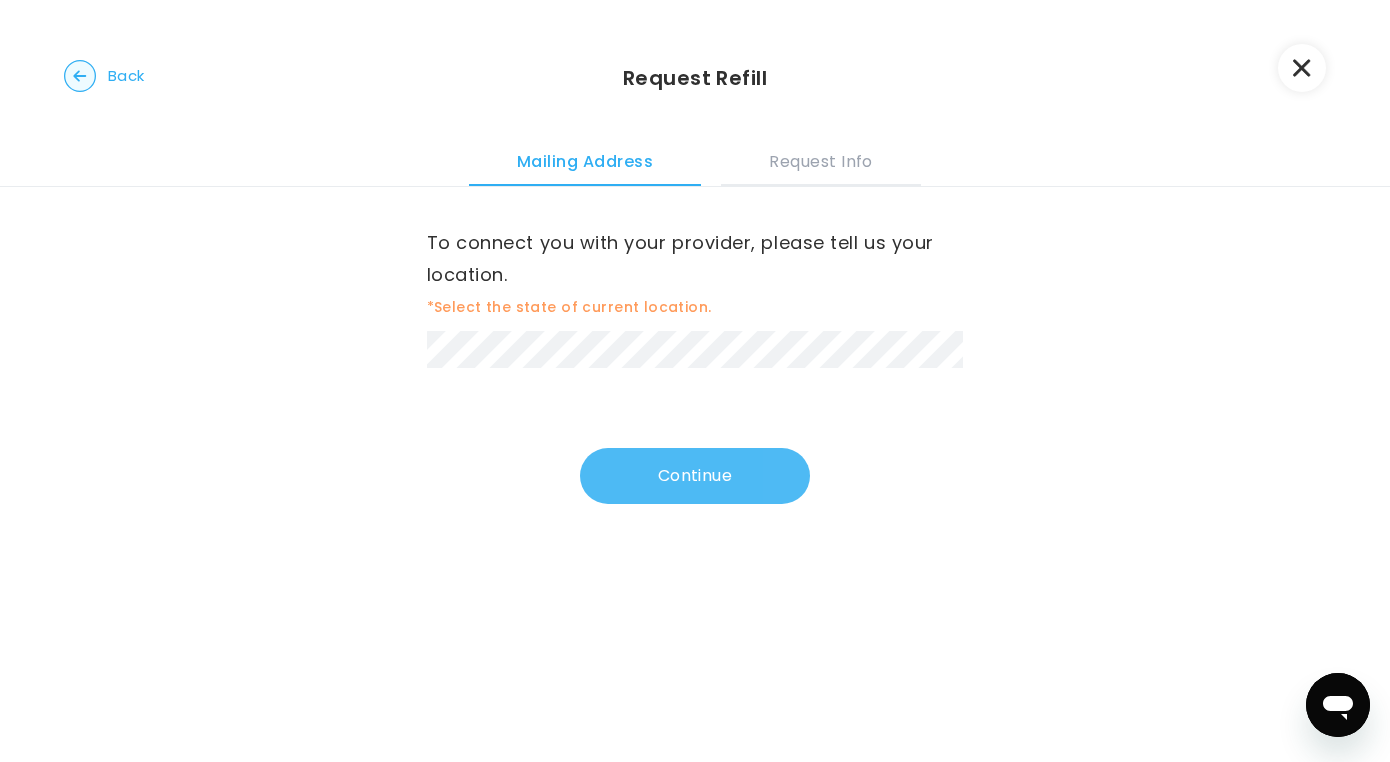 click on "Continue" at bounding box center [695, 476] 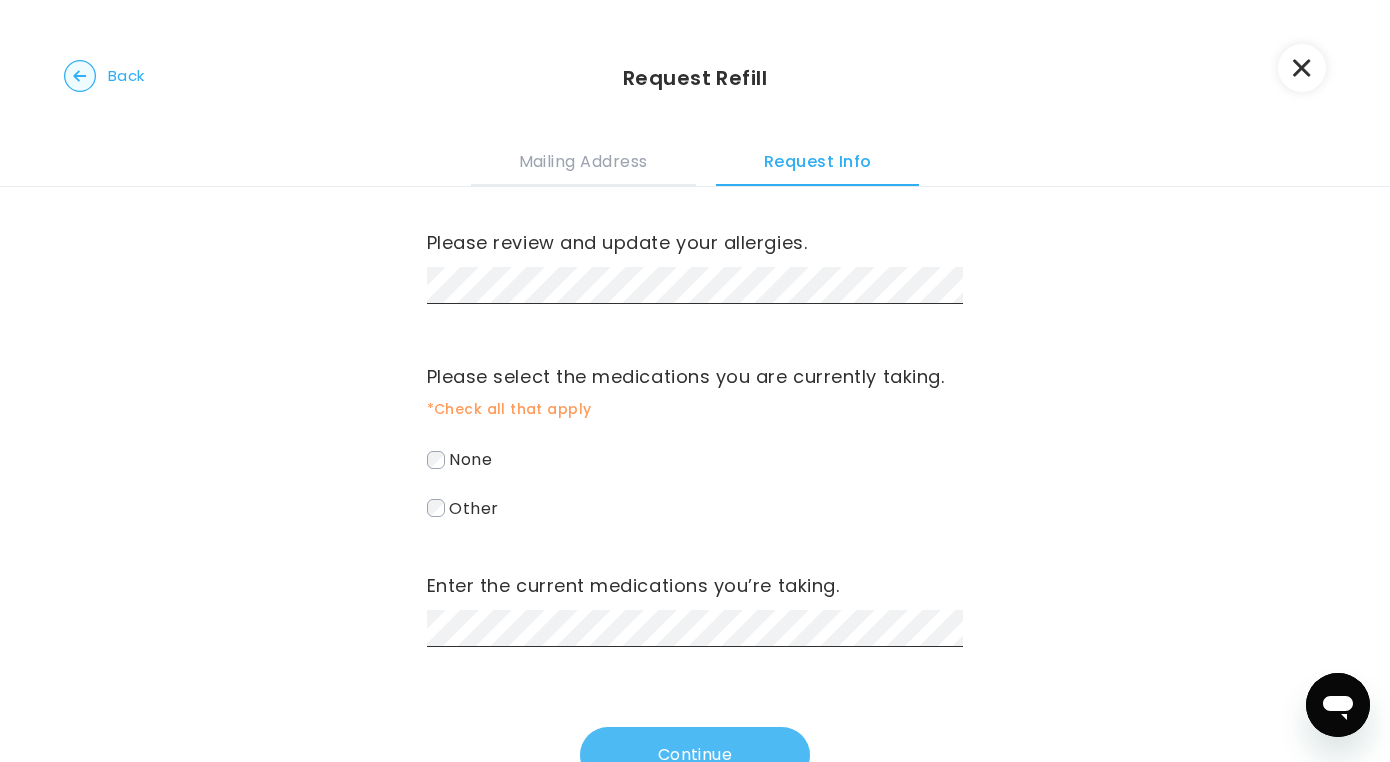 click on "Continue" at bounding box center (695, 755) 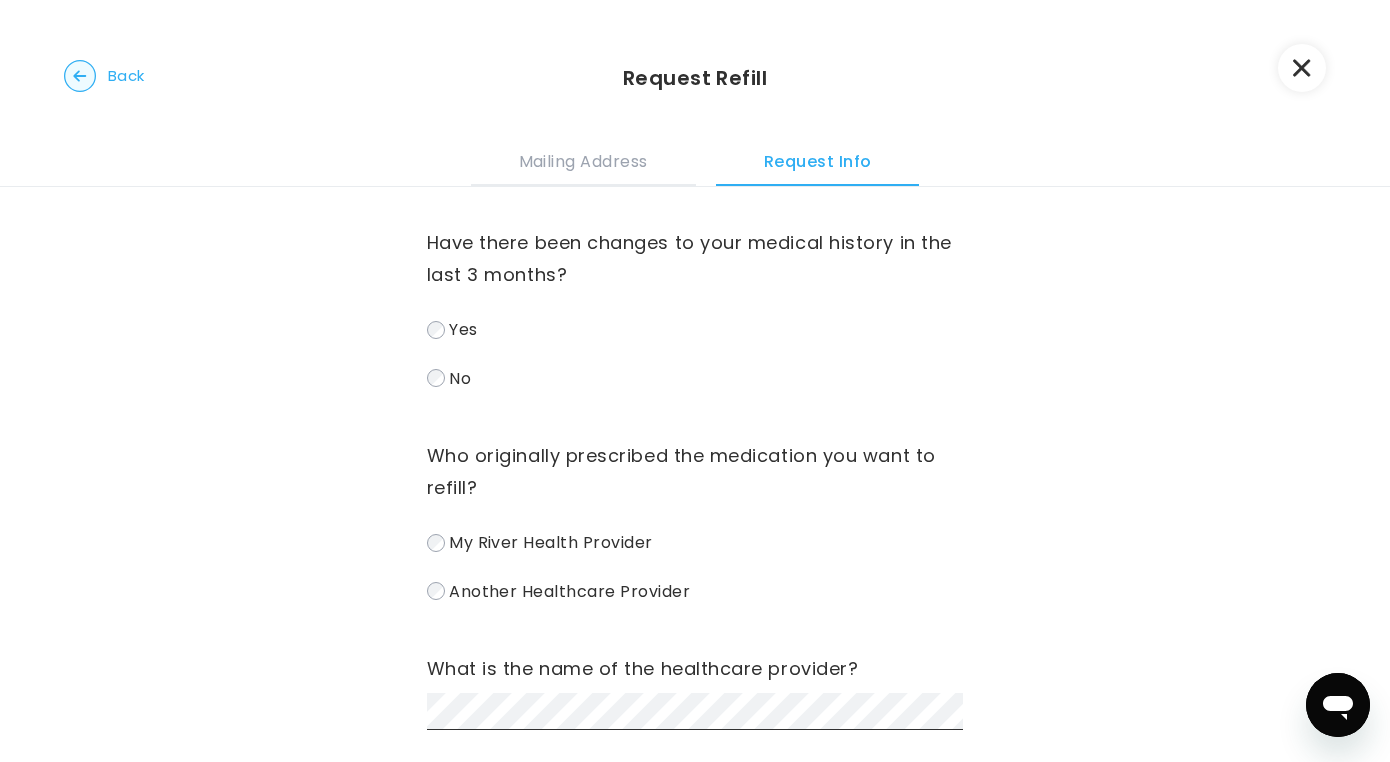 scroll, scrollTop: 126, scrollLeft: 0, axis: vertical 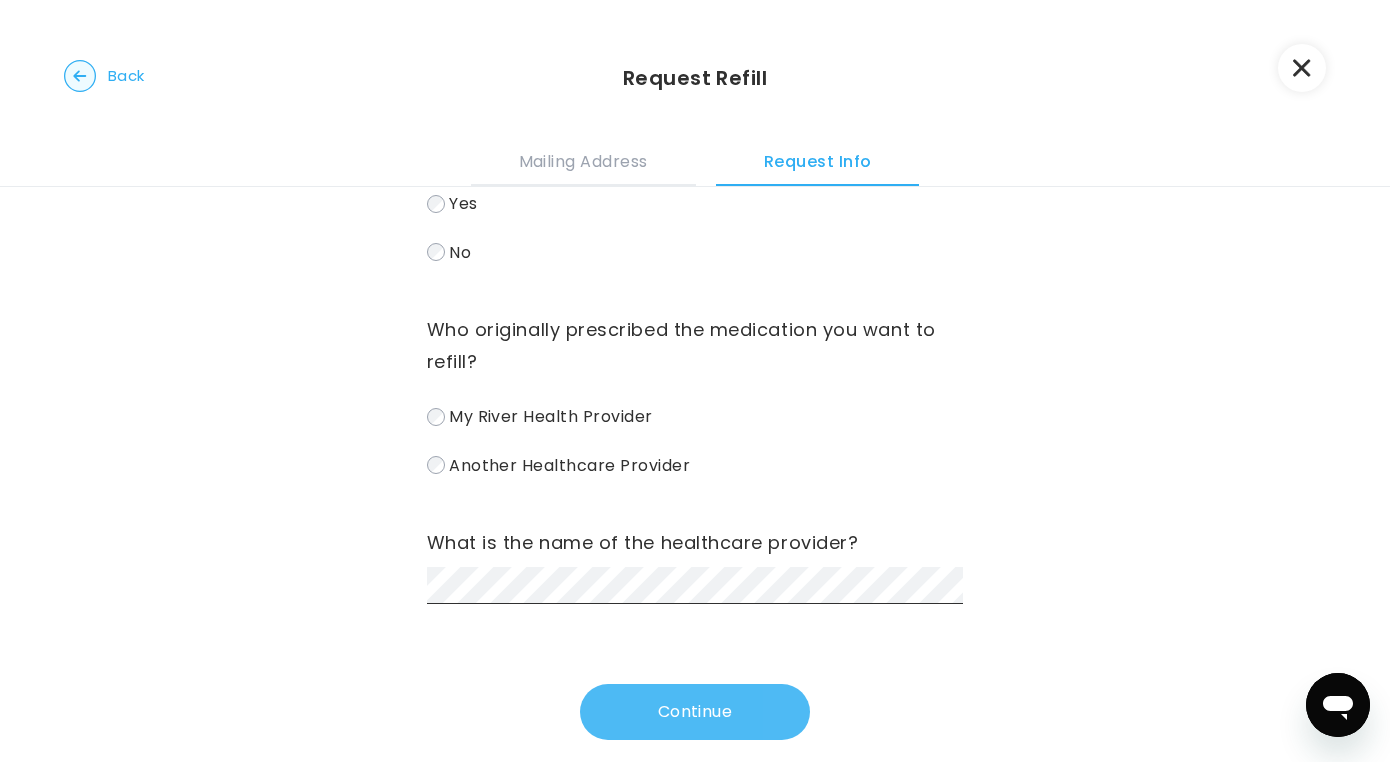 click on "Continue" at bounding box center [695, 712] 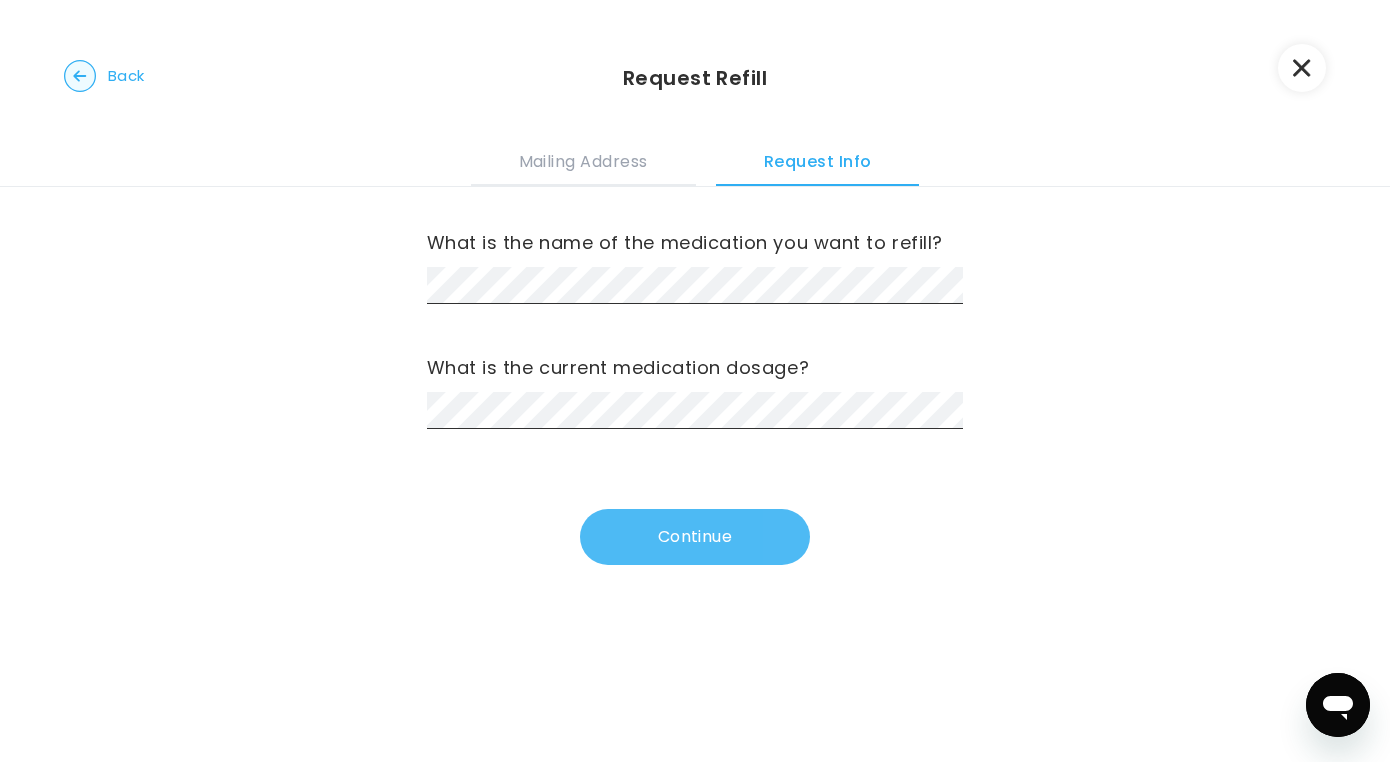 click on "Continue" at bounding box center [695, 537] 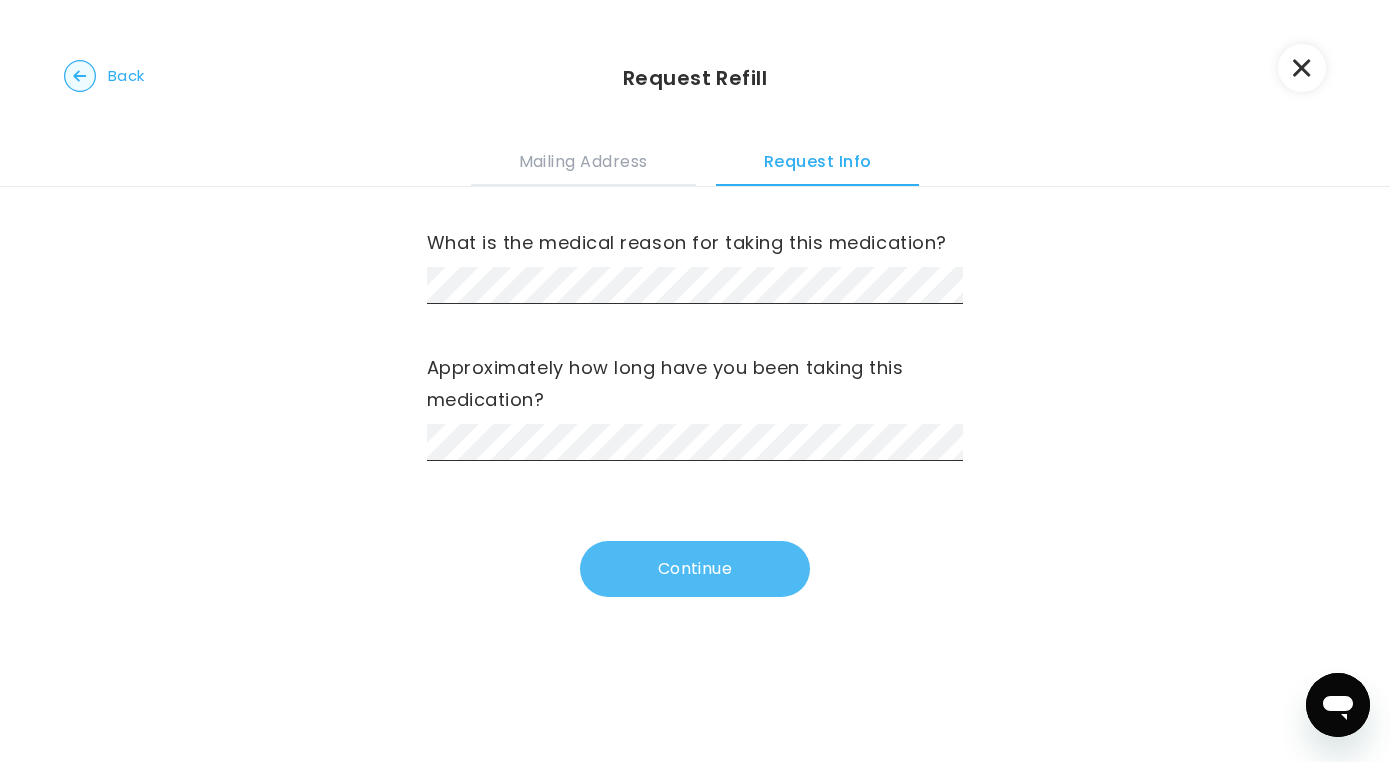 click on "Continue" at bounding box center (695, 569) 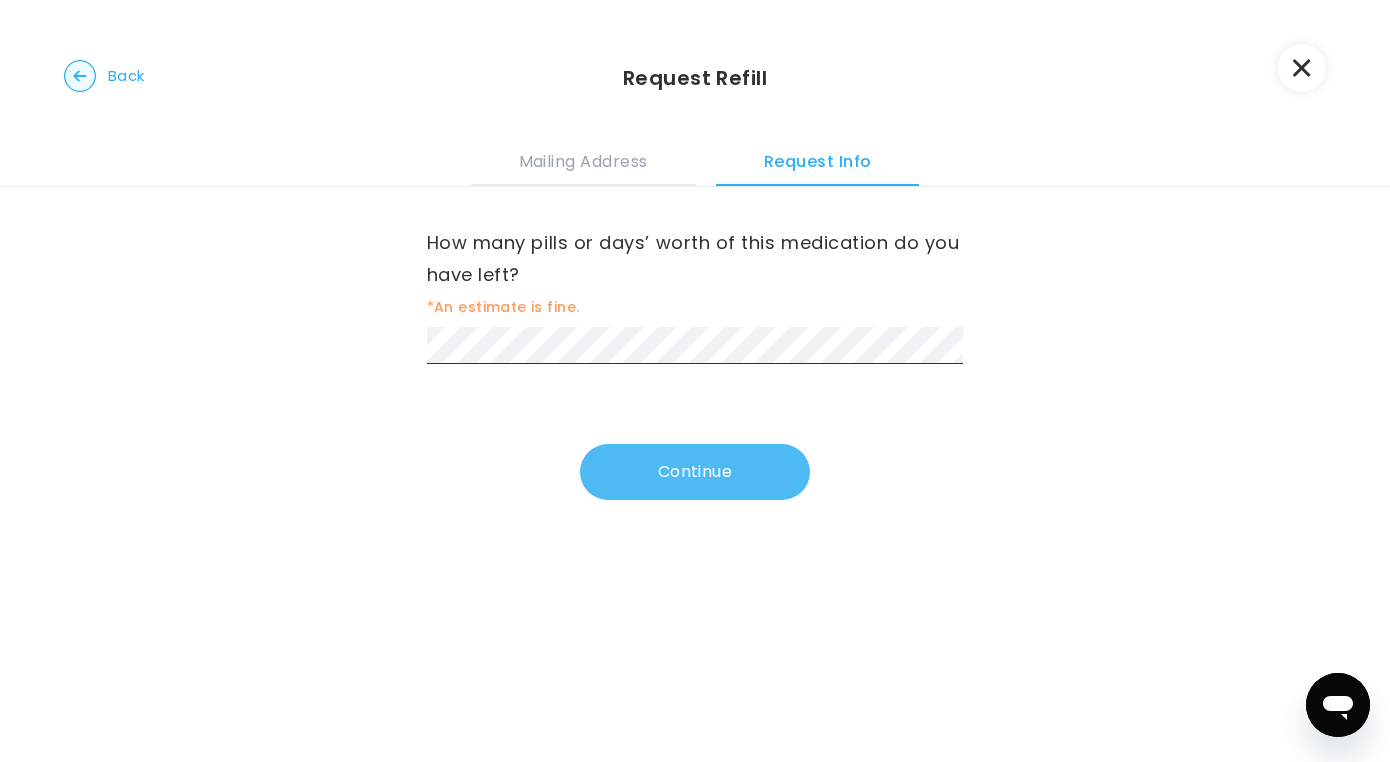 click on "Continue" at bounding box center [695, 472] 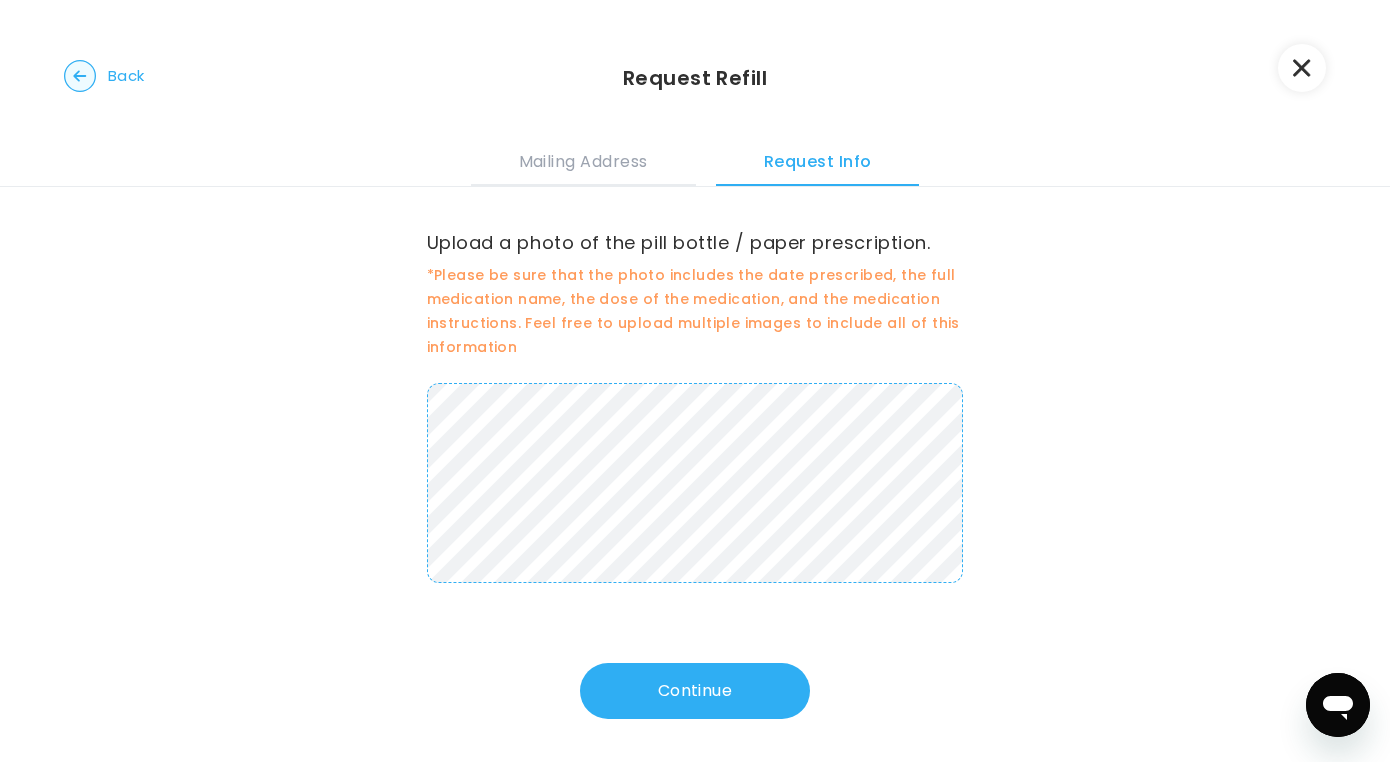 click on "Mailing Address Request Info" at bounding box center [695, 159] 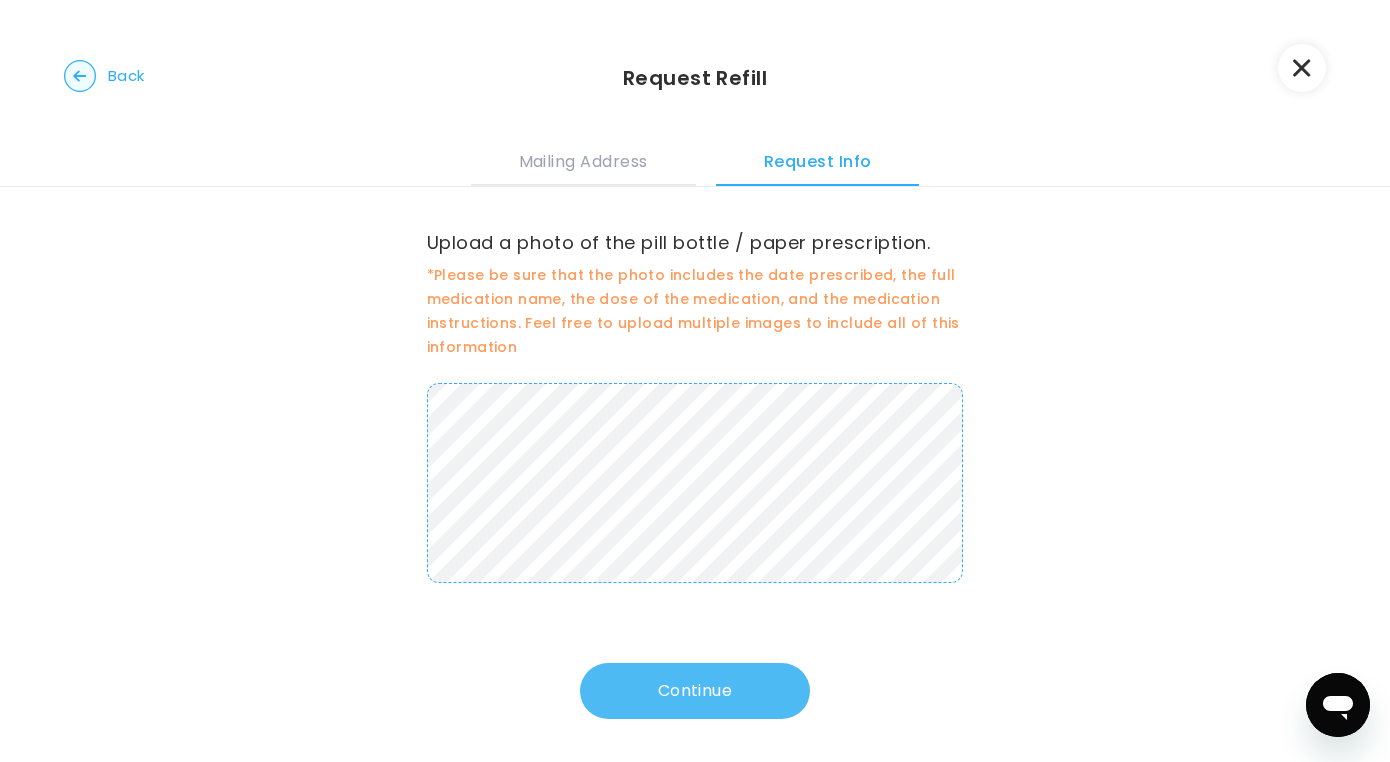 click on "Continue" at bounding box center (695, 691) 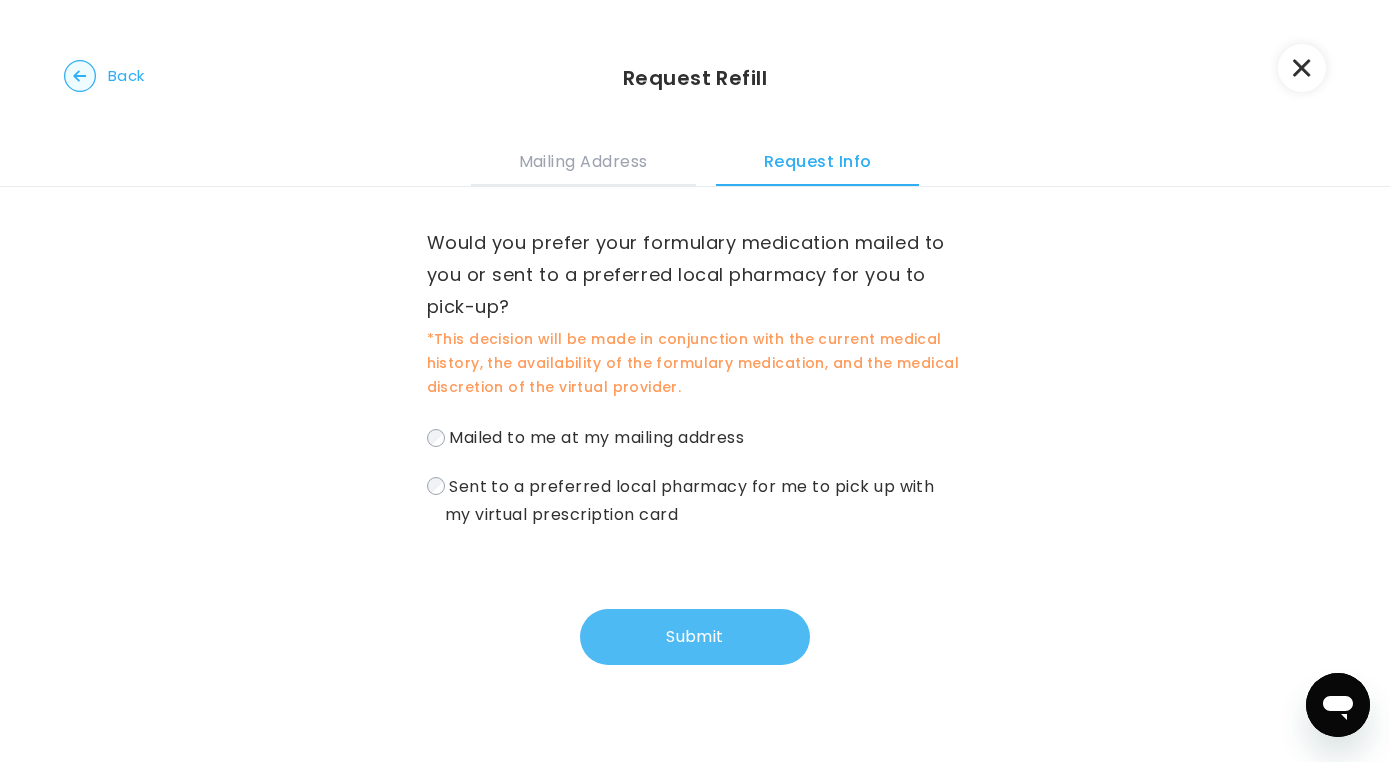 click on "Submit" at bounding box center (695, 637) 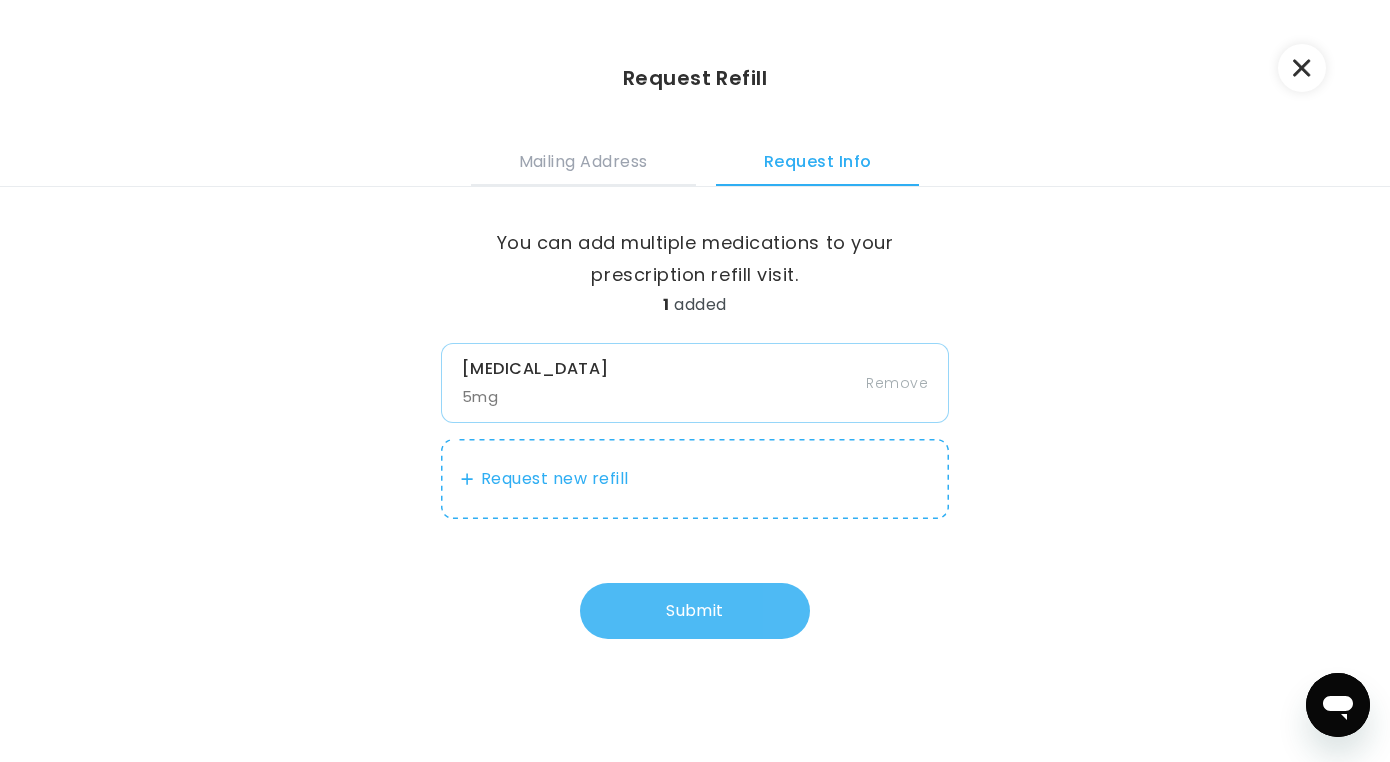 click on "Submit" at bounding box center [695, 611] 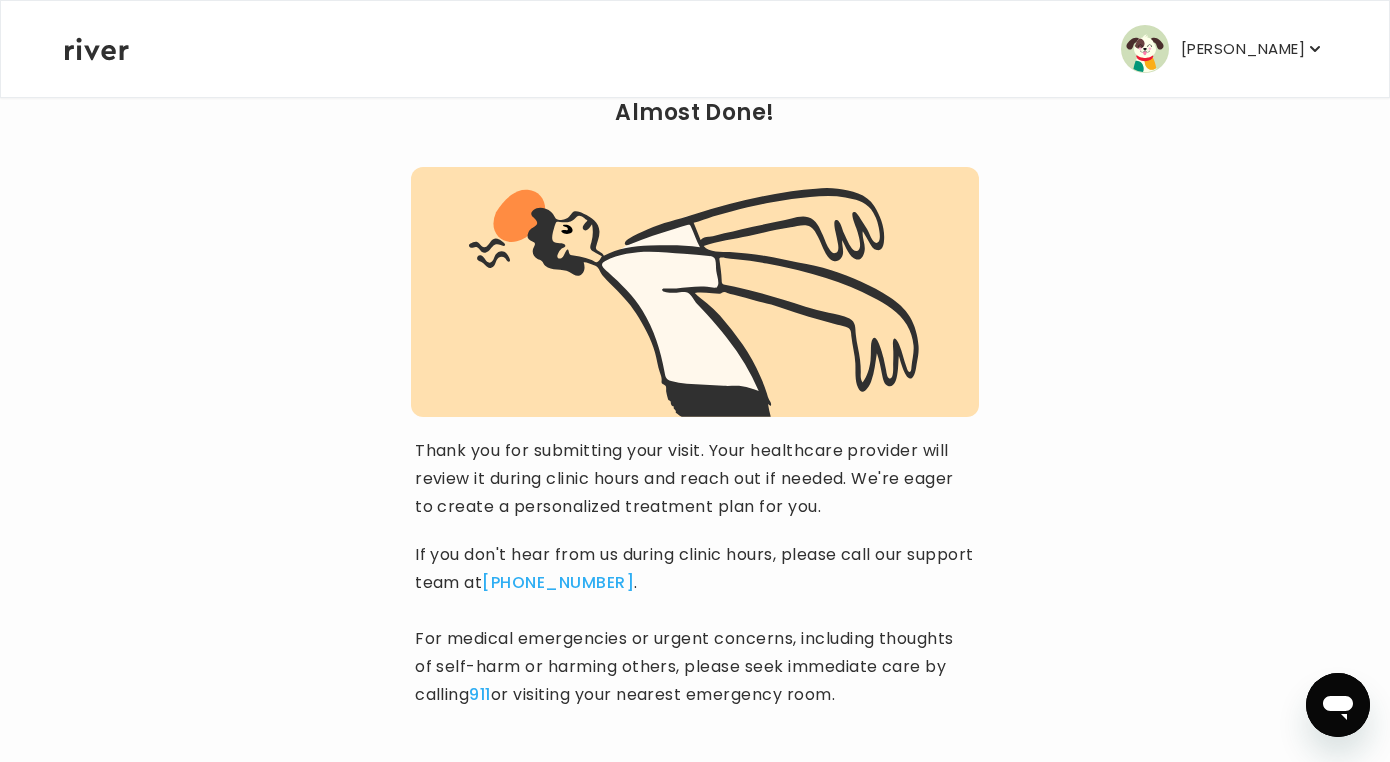 scroll, scrollTop: 212, scrollLeft: 0, axis: vertical 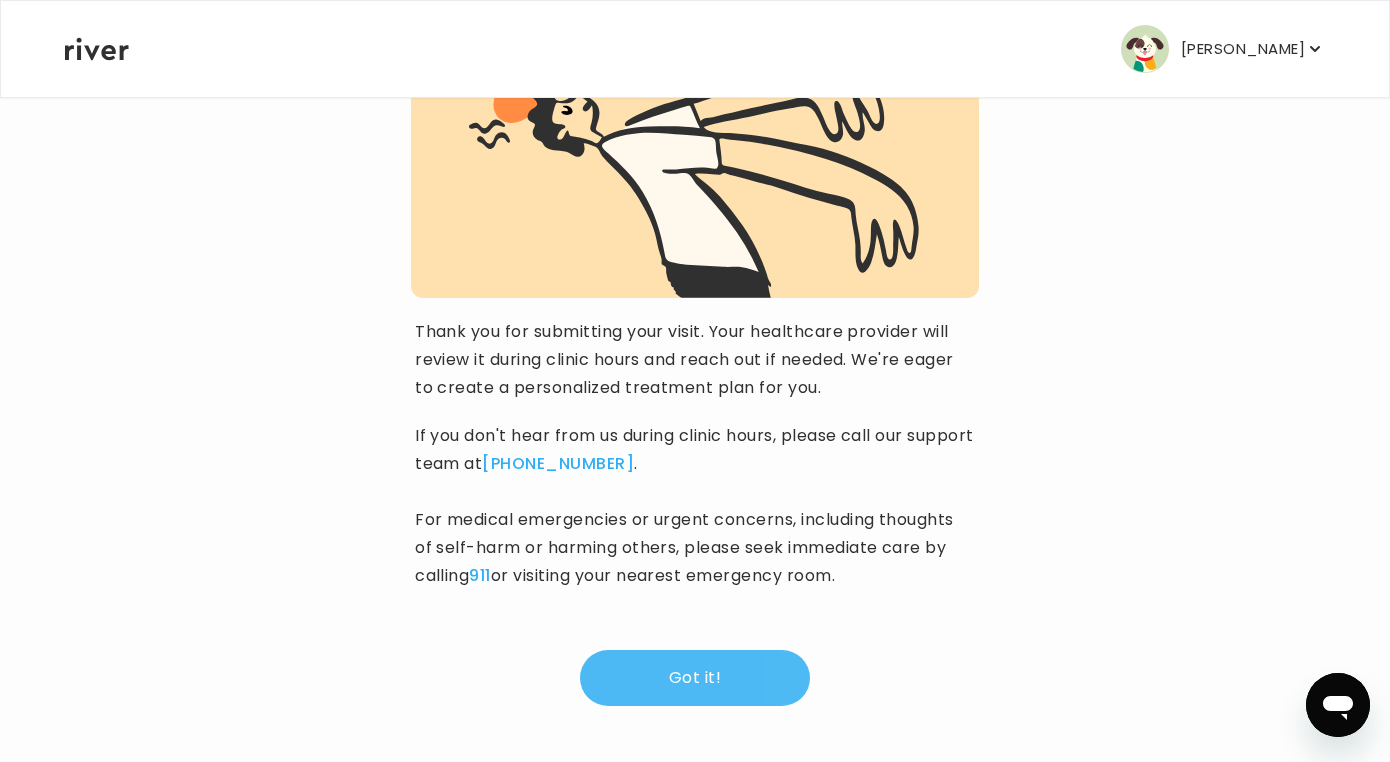 click on "Got it!" at bounding box center [695, 678] 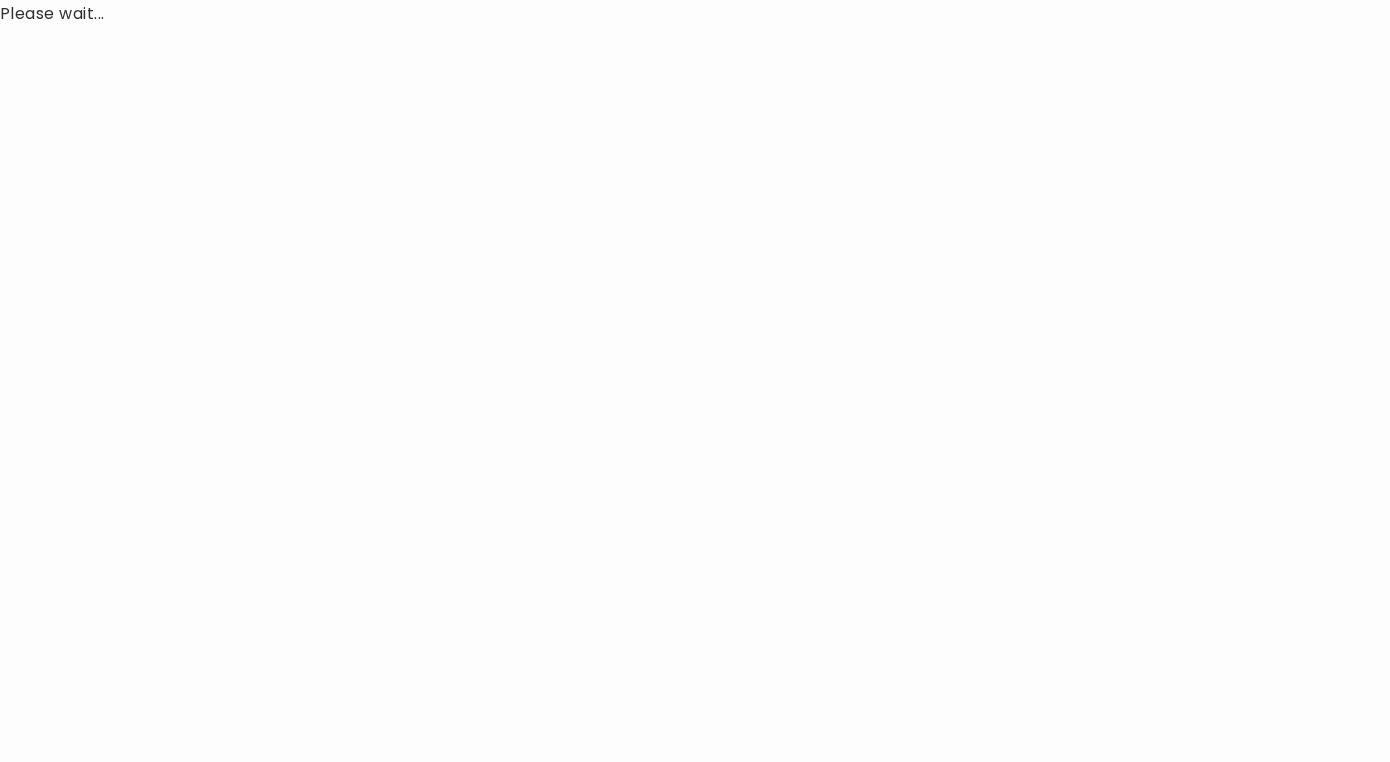 scroll, scrollTop: 0, scrollLeft: 0, axis: both 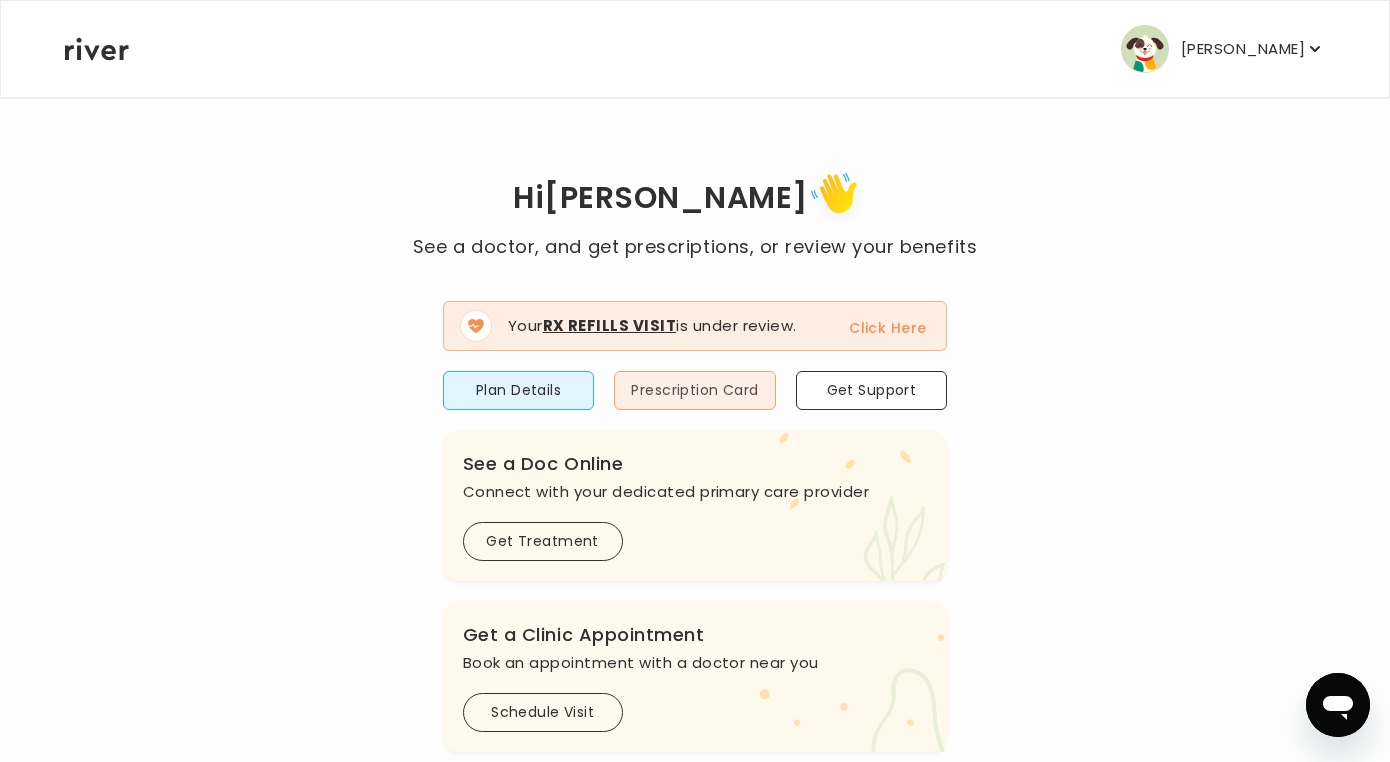 click on "Prescription Card" at bounding box center (694, 390) 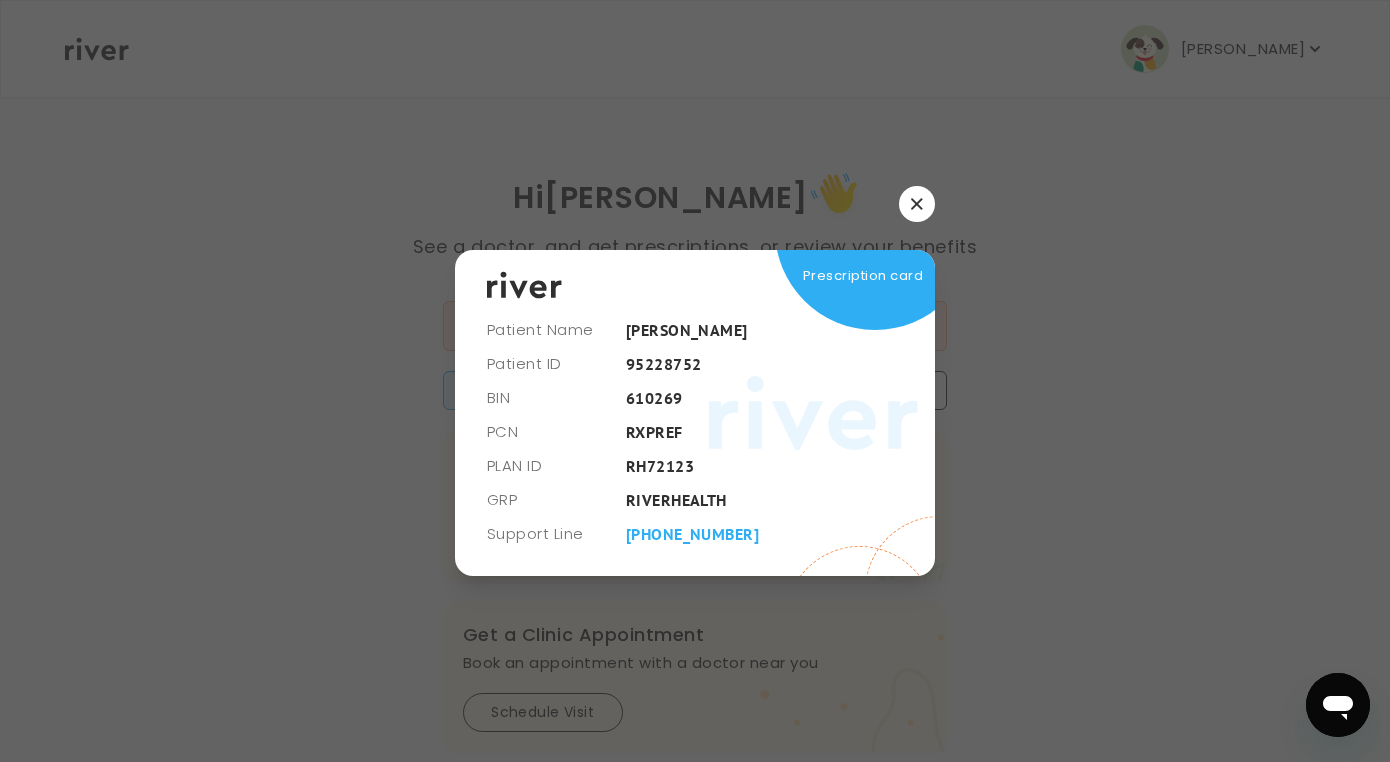 click at bounding box center (917, 204) 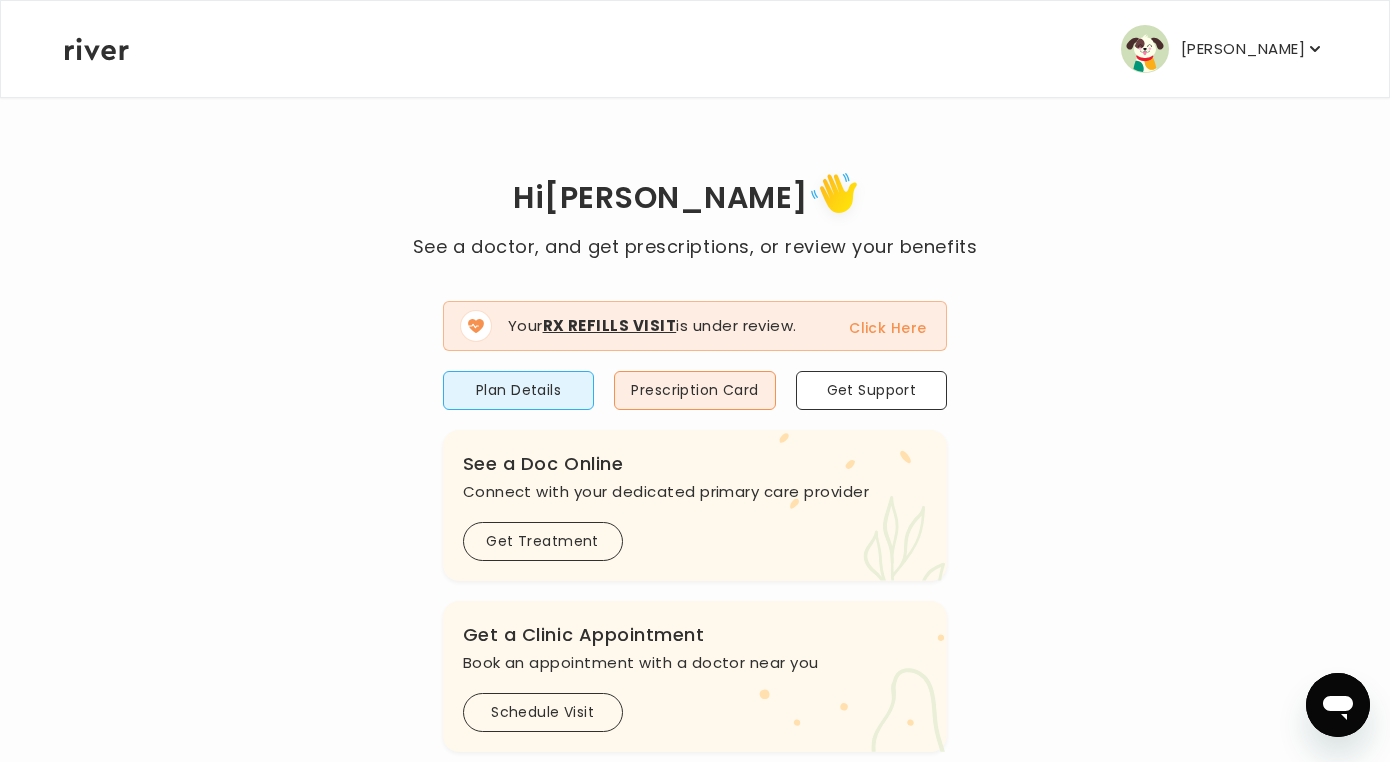 click on "[PERSON_NAME]" at bounding box center [1243, 49] 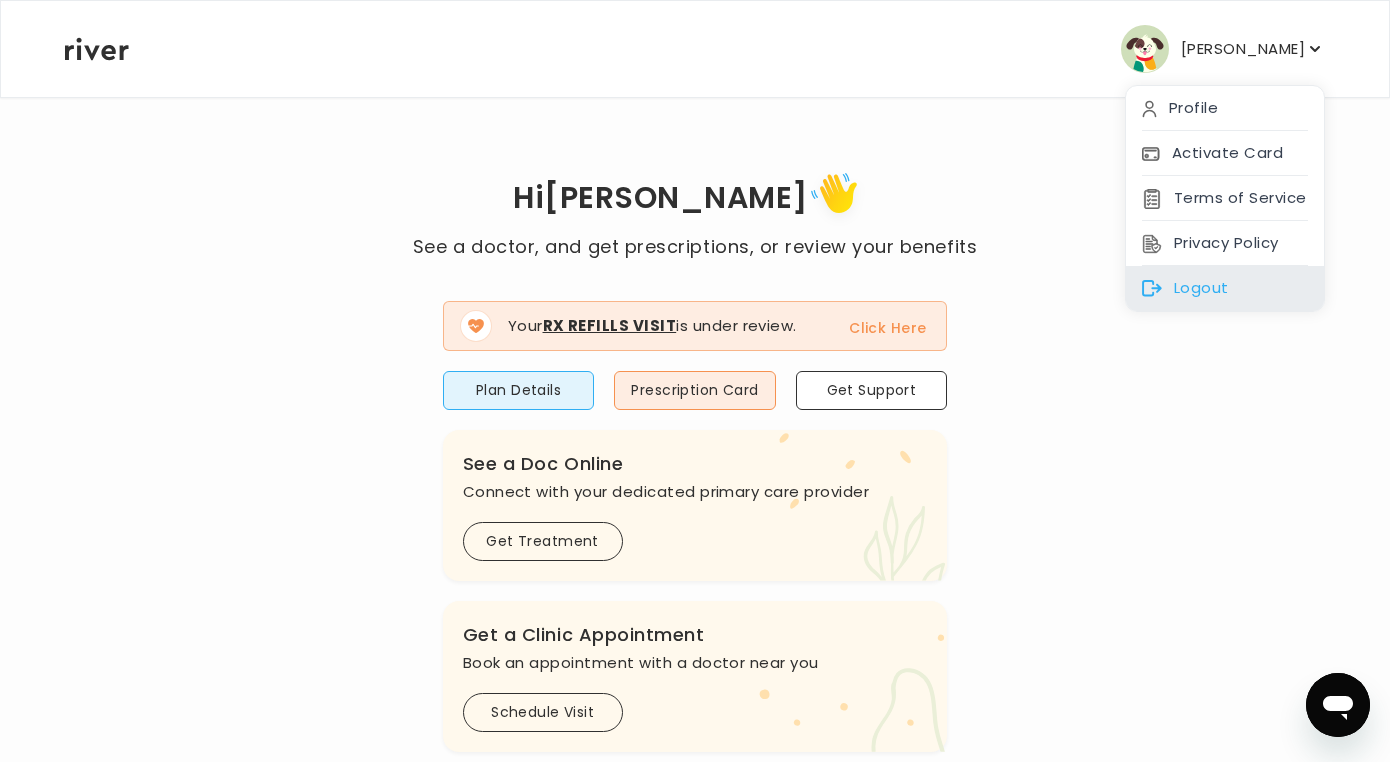 click on "Logout" at bounding box center (1225, 288) 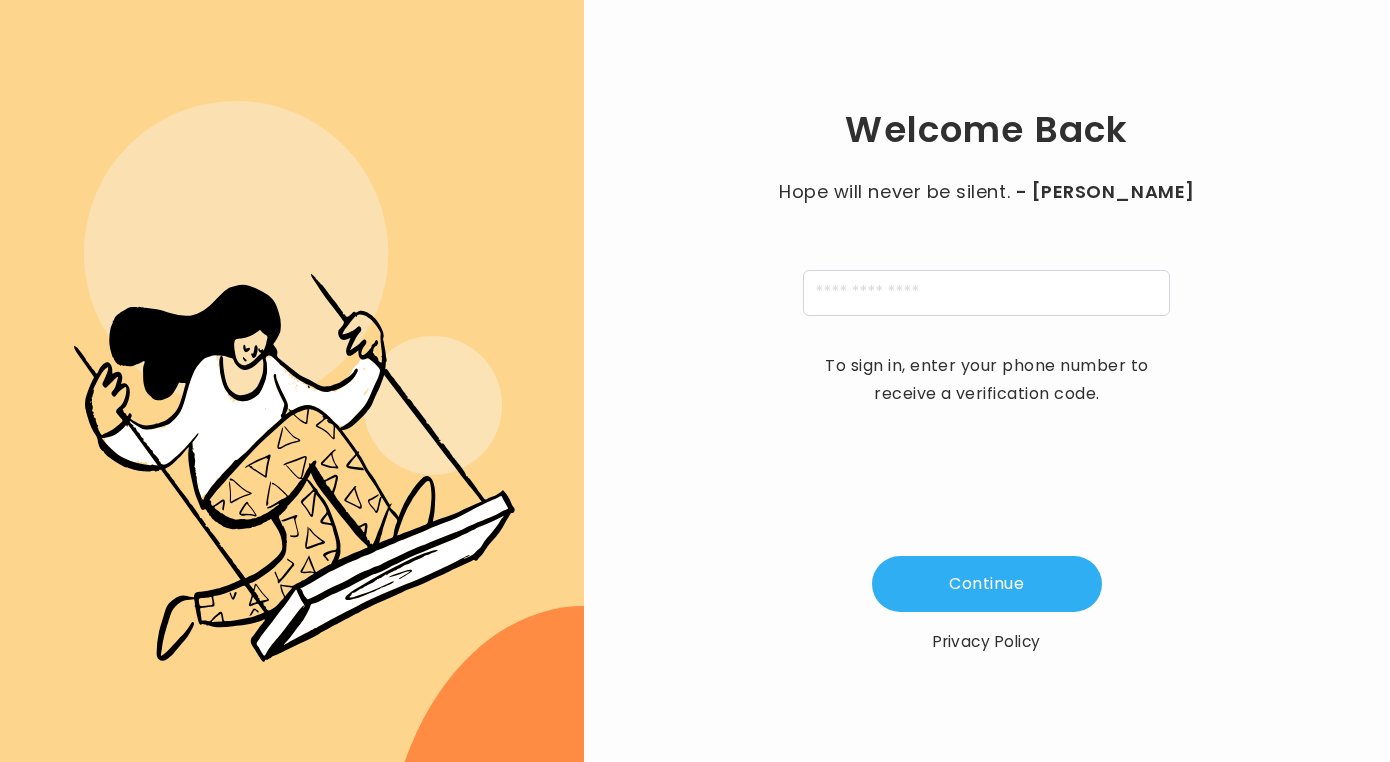 scroll, scrollTop: 0, scrollLeft: 0, axis: both 